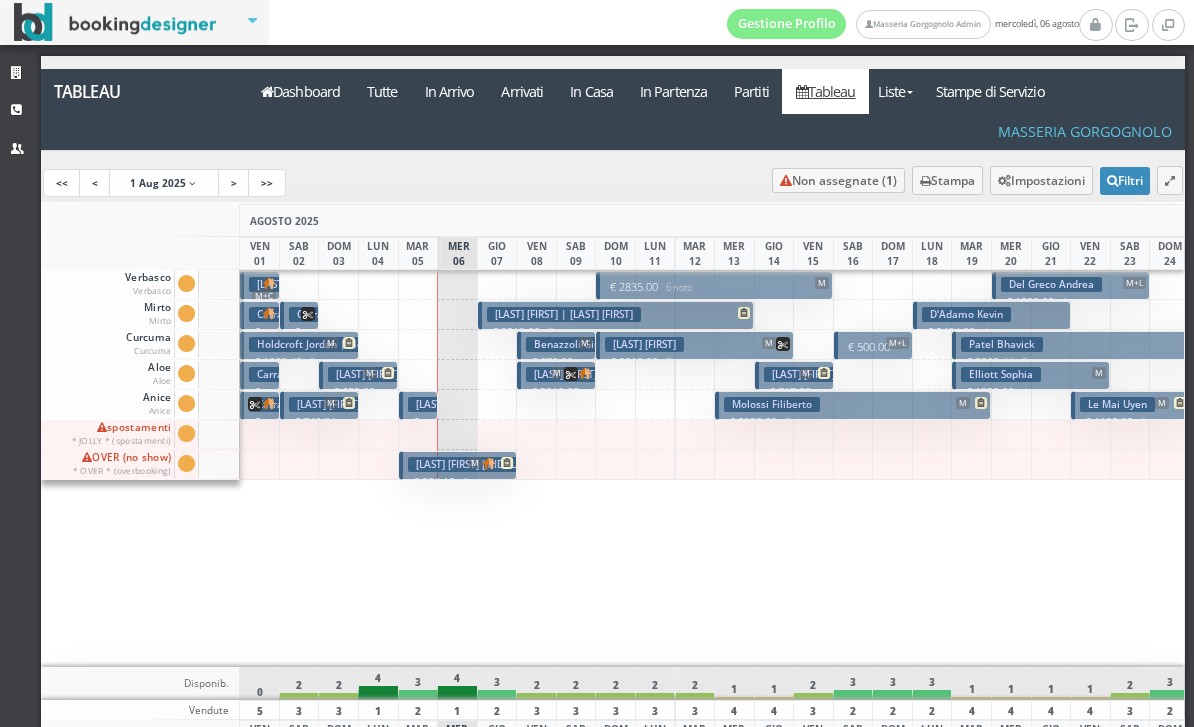 scroll, scrollTop: 0, scrollLeft: 0, axis: both 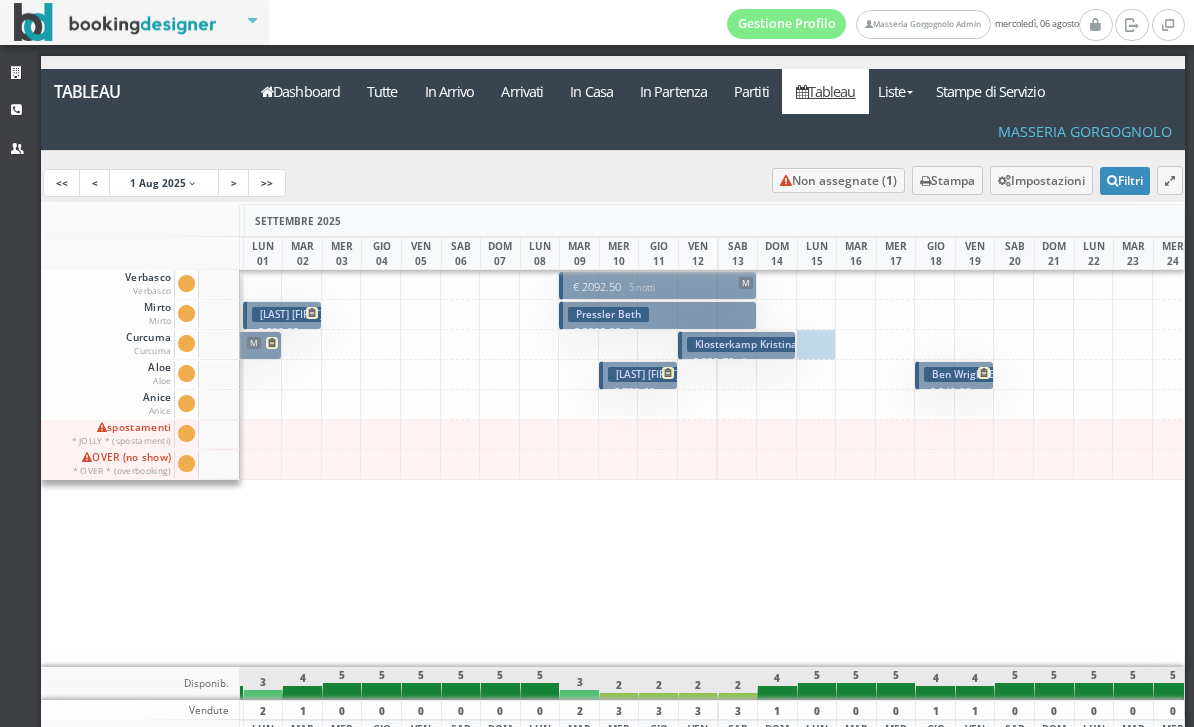 click on "€ 723.60         2 notti" at bounding box center [640, 399] 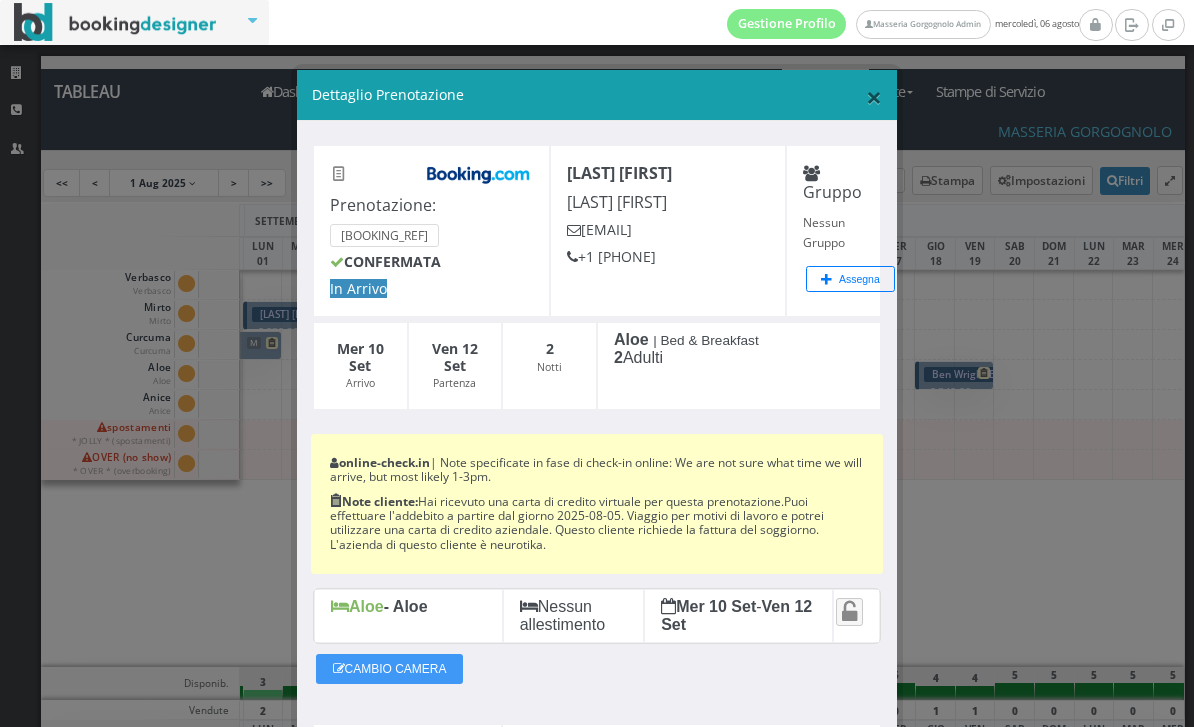 click on "×" at bounding box center [874, 97] 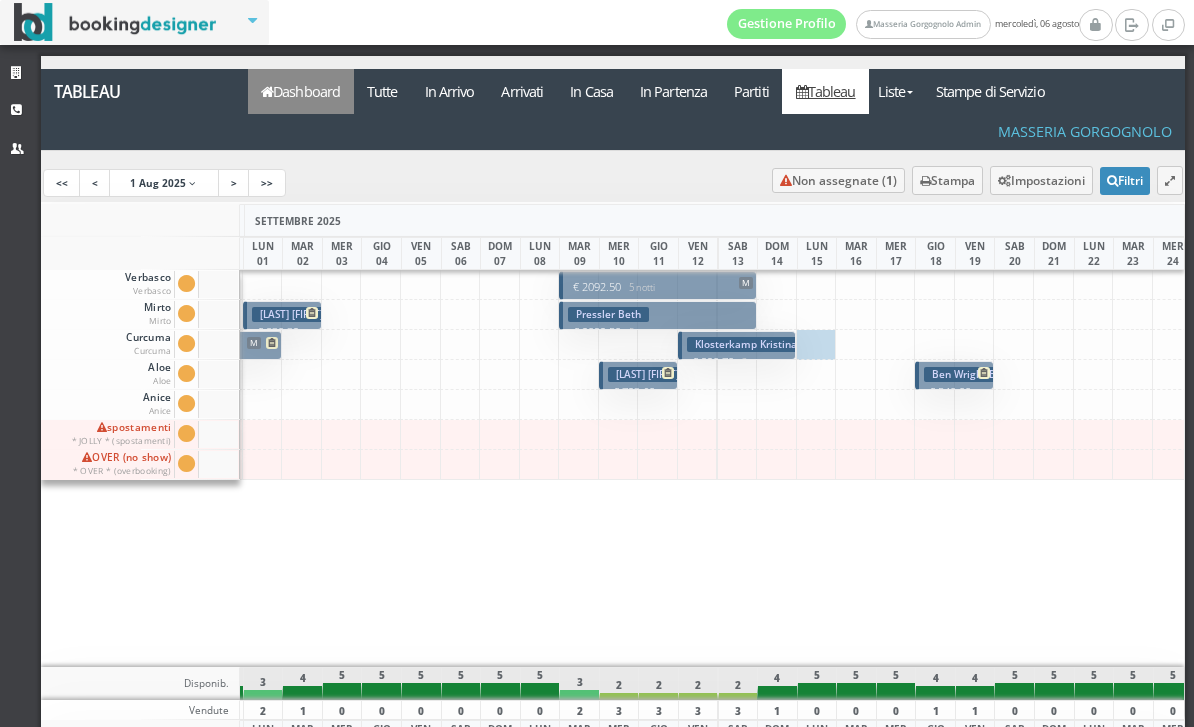 click on "Dashboard" at bounding box center [301, 91] 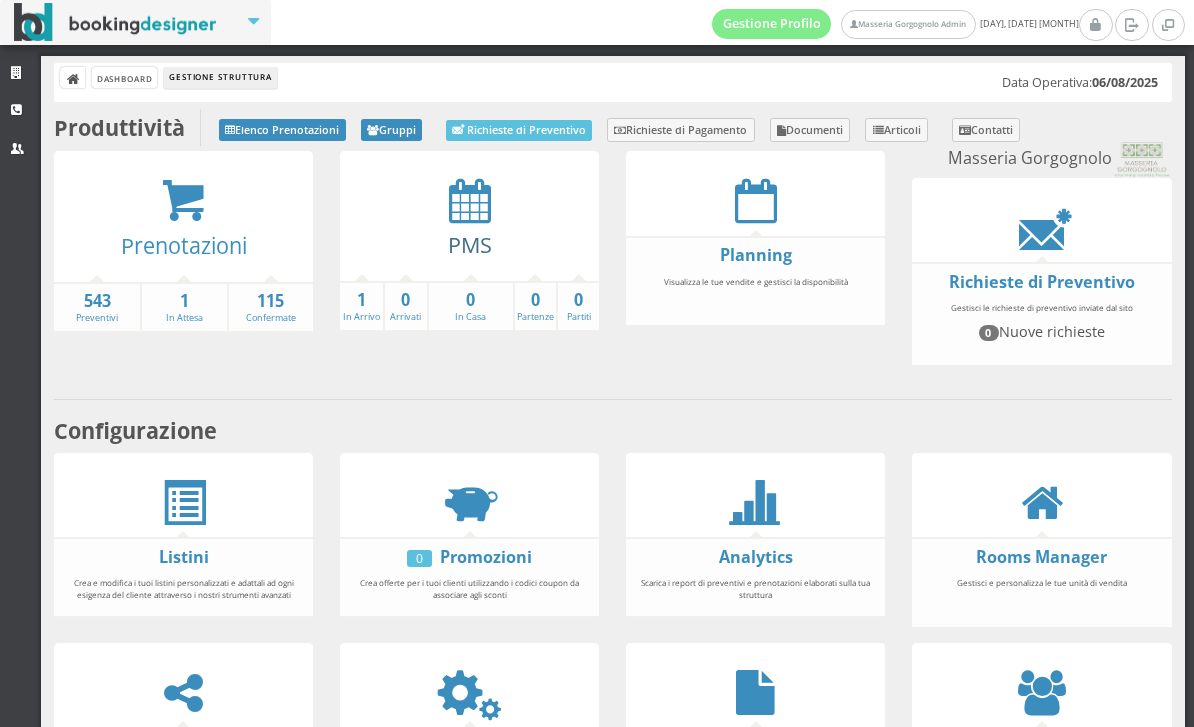 scroll, scrollTop: 0, scrollLeft: 0, axis: both 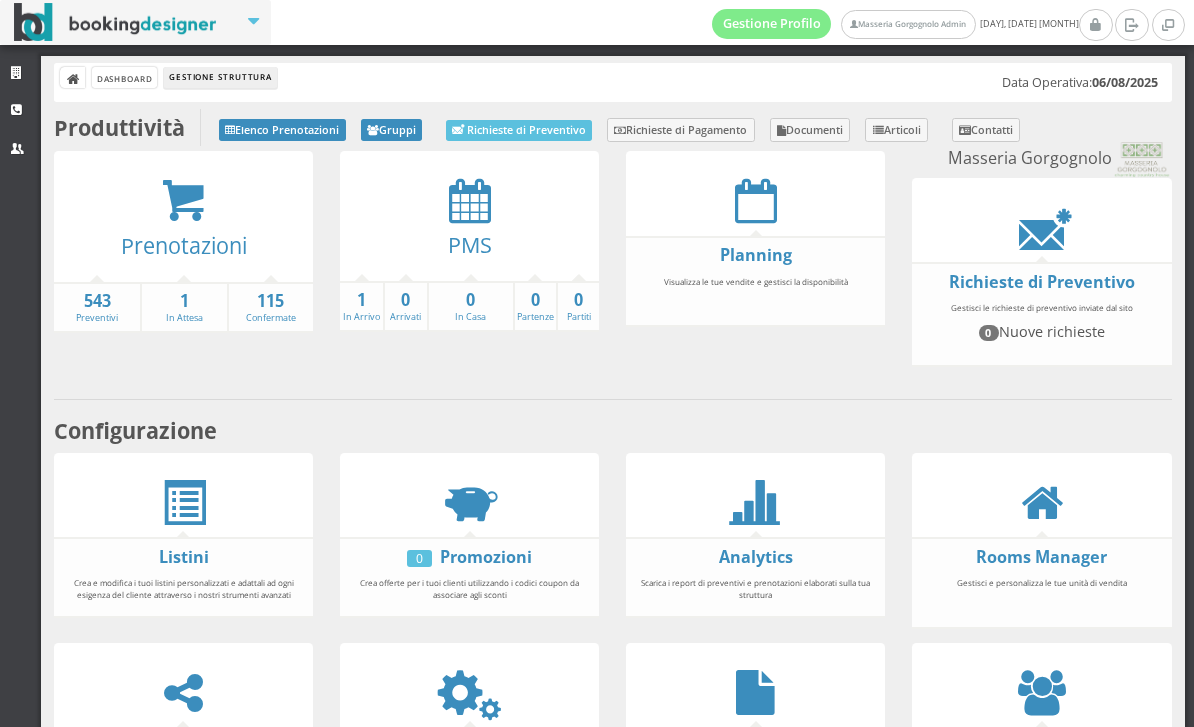 click at bounding box center [183, 201] 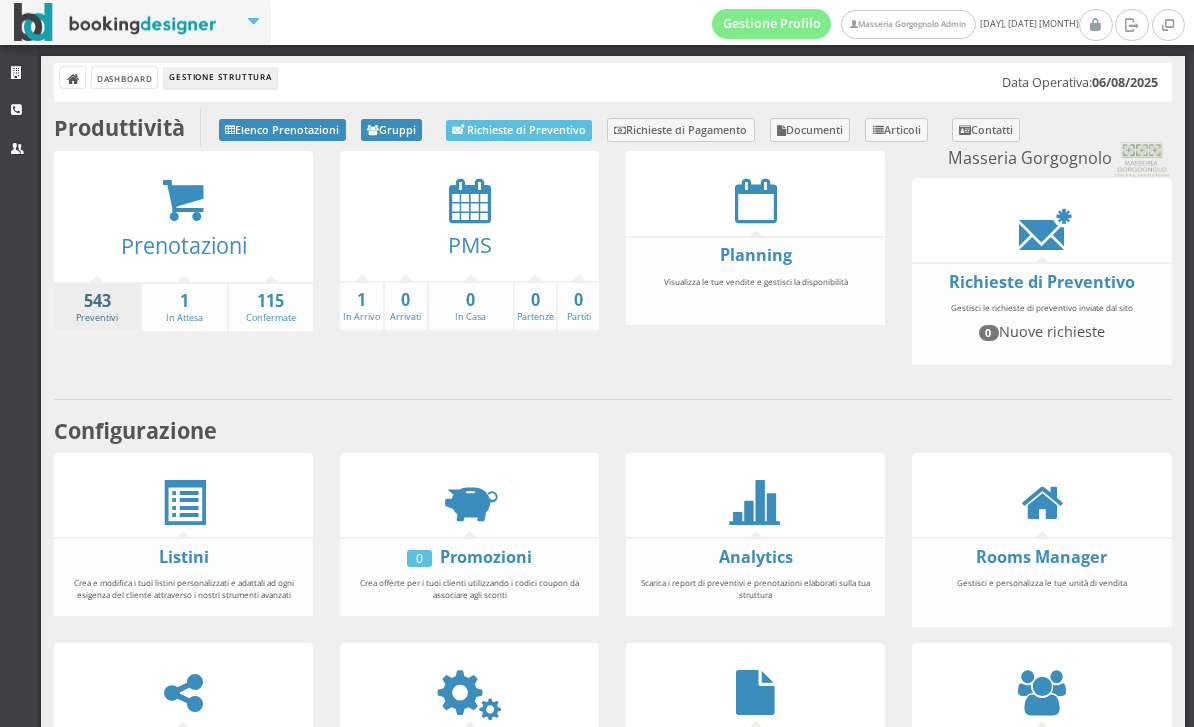 click on "543" at bounding box center (97, 301) 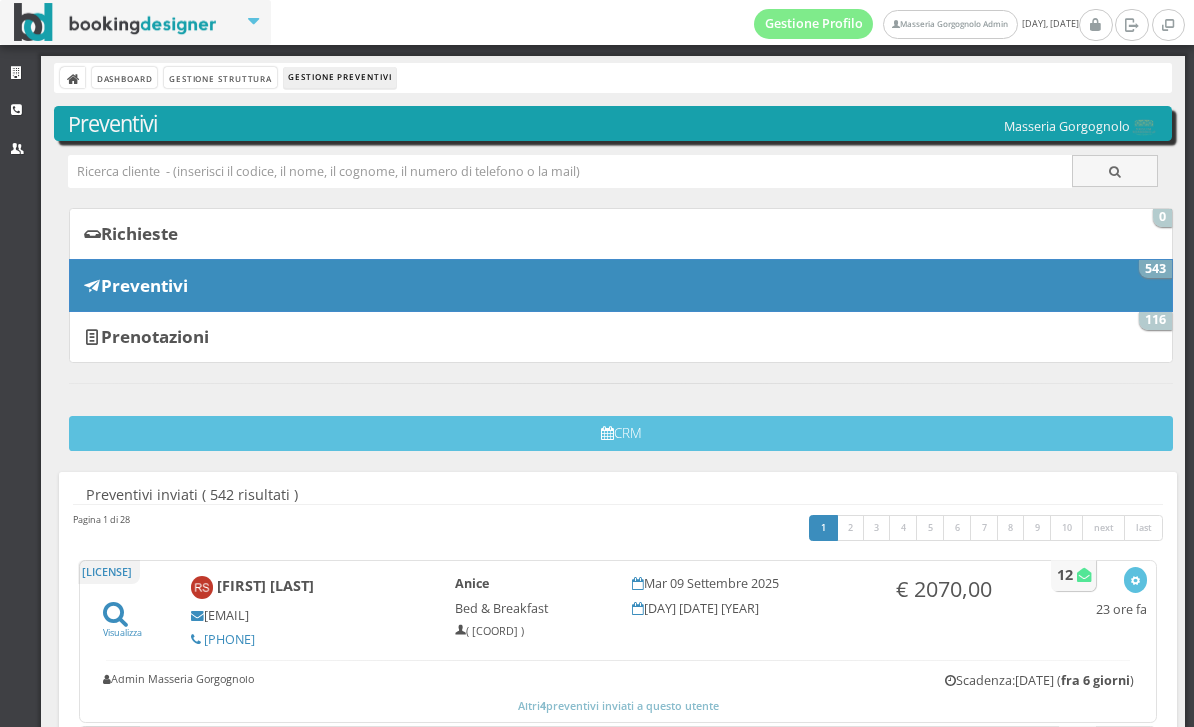 scroll, scrollTop: 0, scrollLeft: 0, axis: both 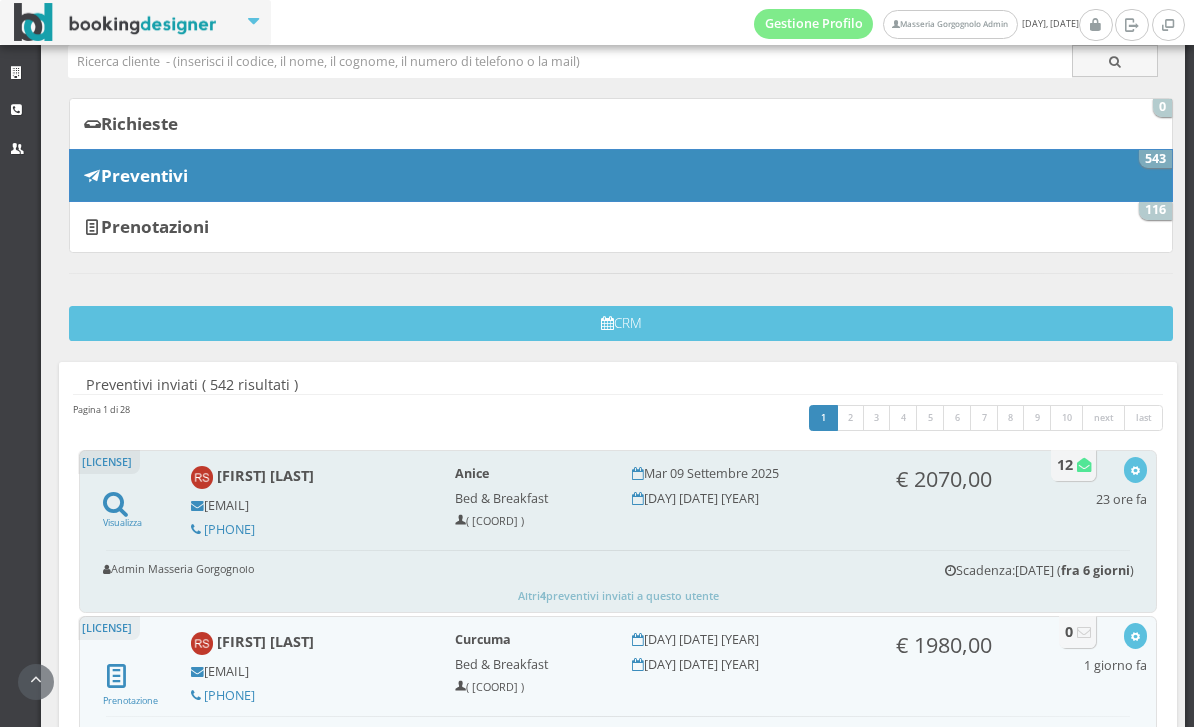 click on "[NAME]
[BRAND]
( [COORD] )" at bounding box center (530, 496) 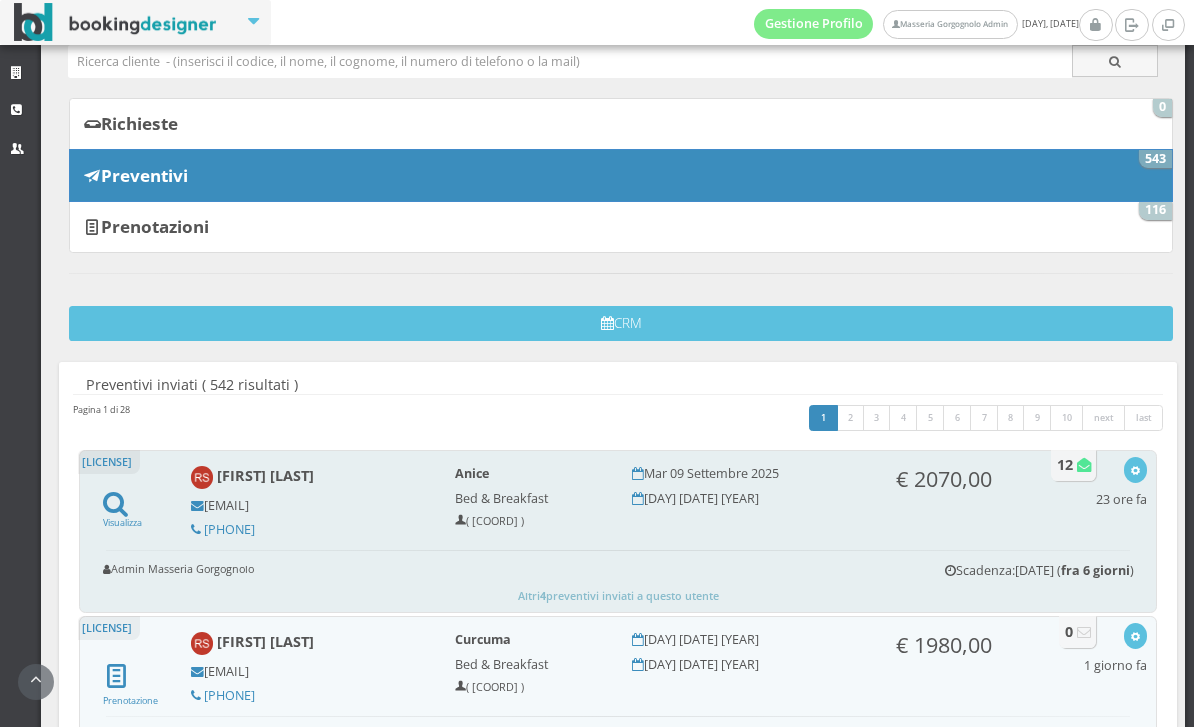 scroll, scrollTop: 258, scrollLeft: 0, axis: vertical 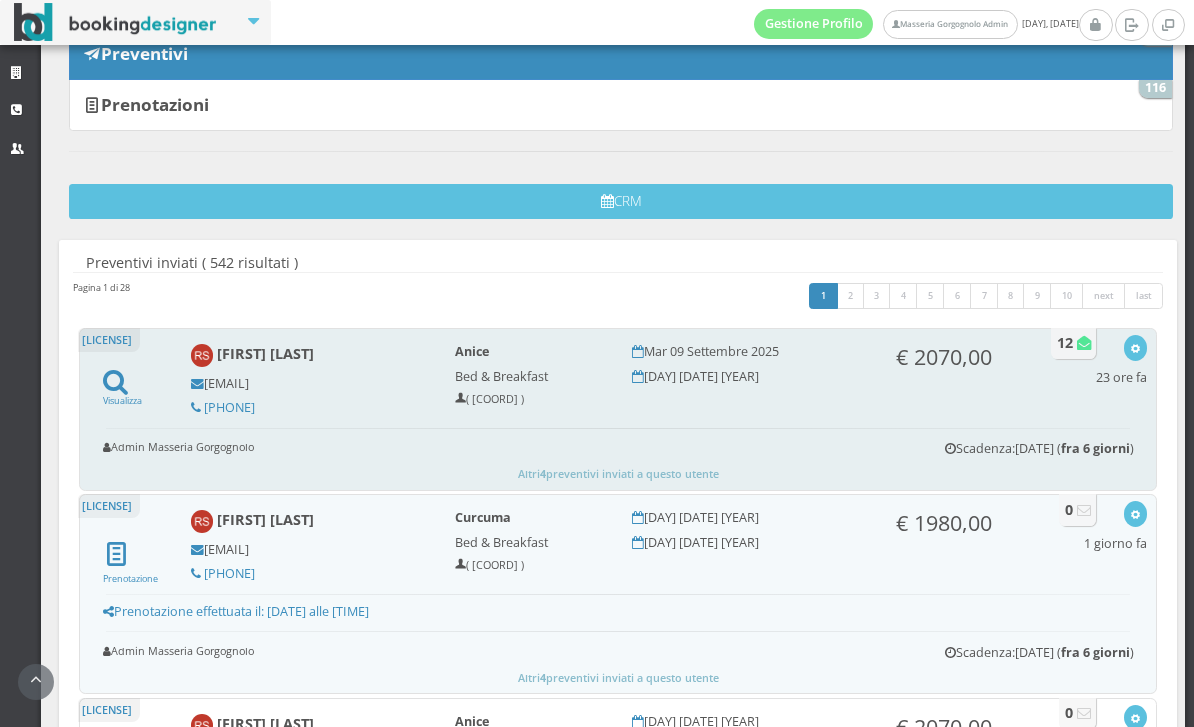 click on "2QGGO63445
Visualizza" at bounding box center [133, 371] 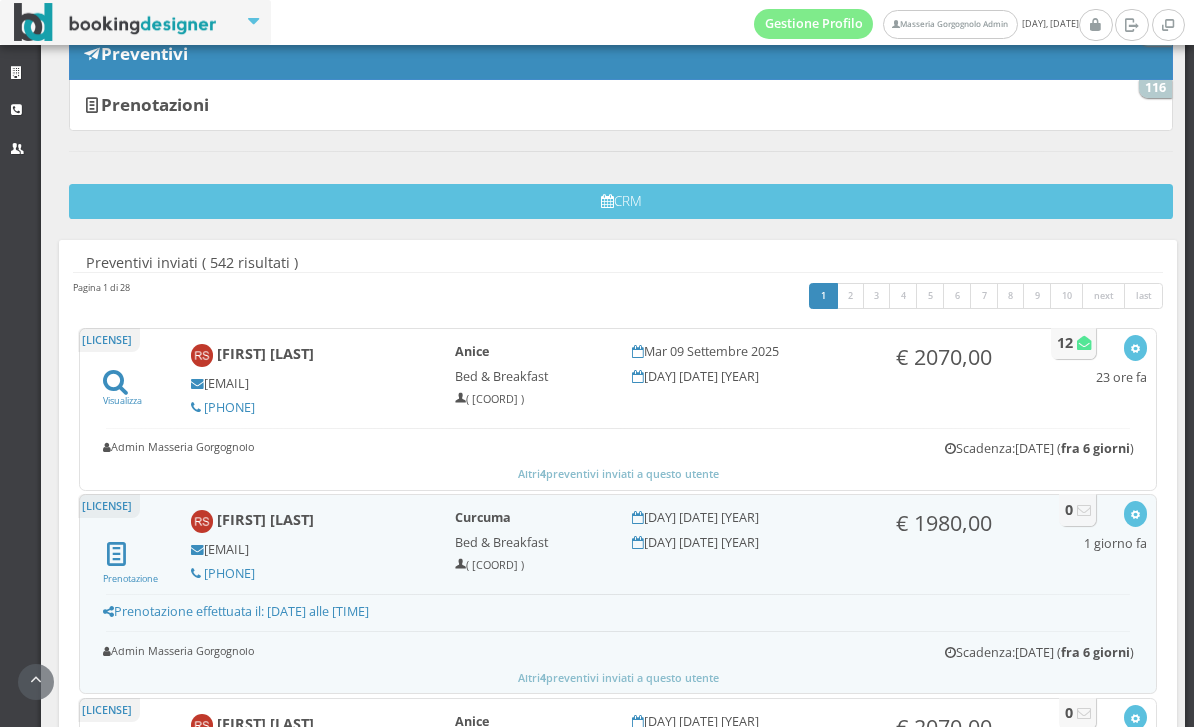 click at bounding box center [115, 381] 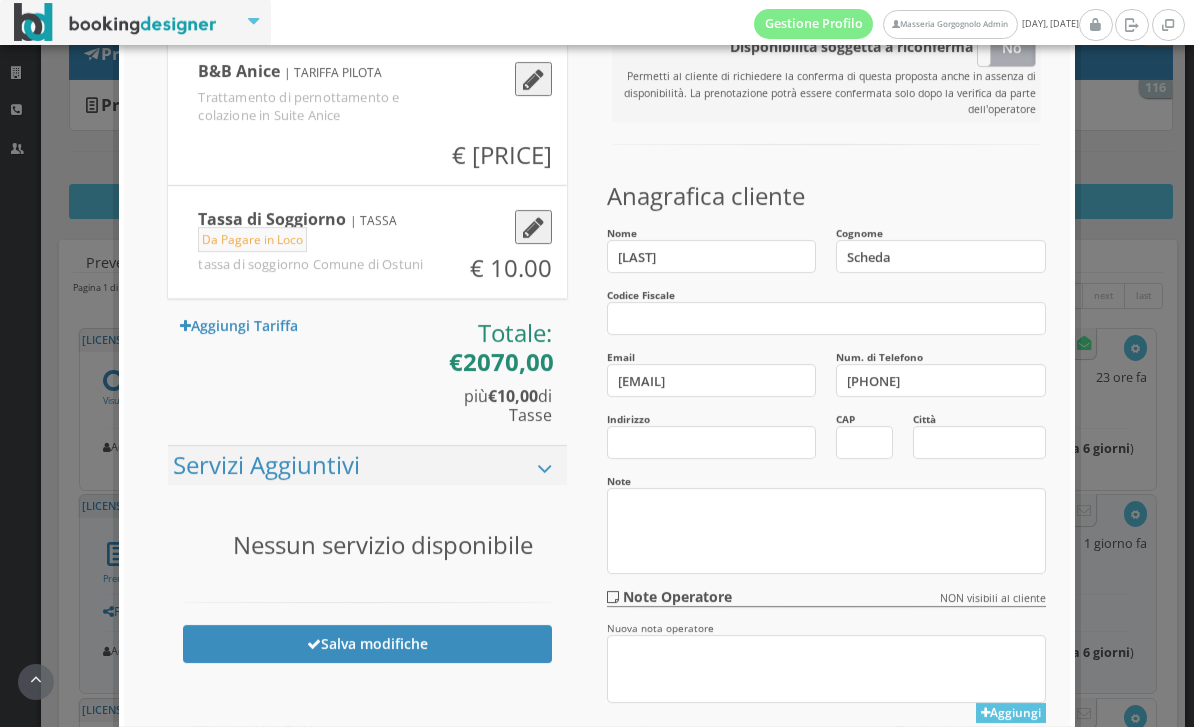 scroll, scrollTop: 416, scrollLeft: 0, axis: vertical 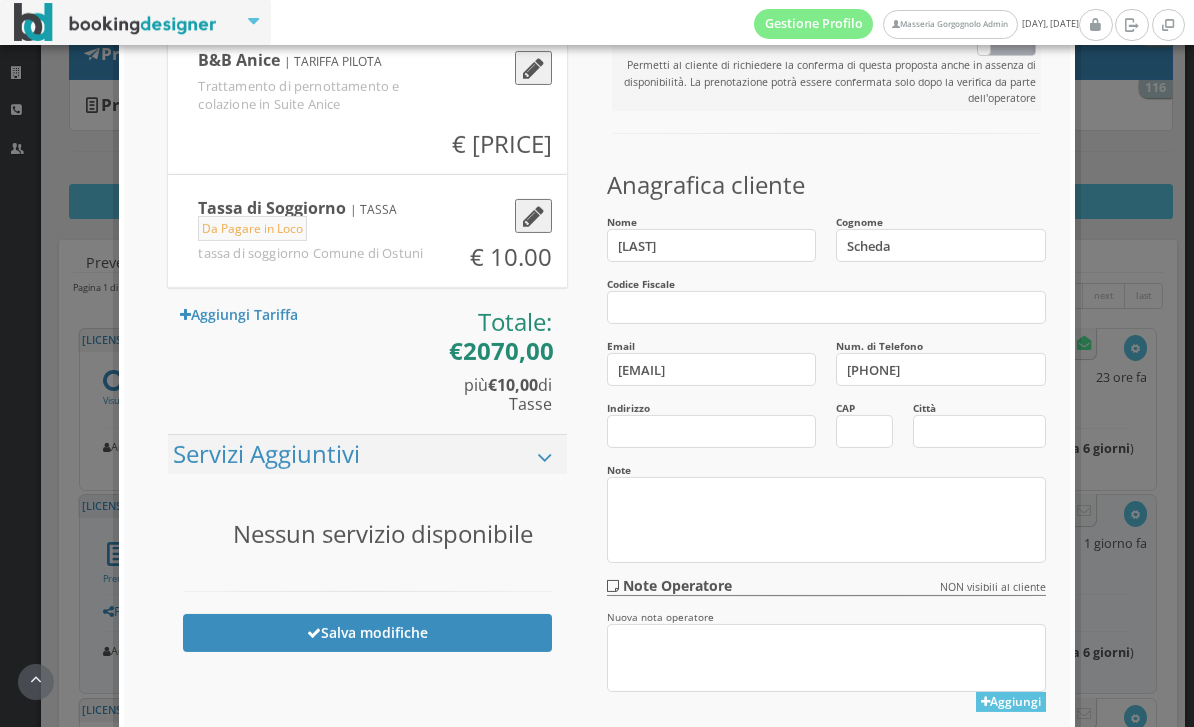 click at bounding box center [533, 196] 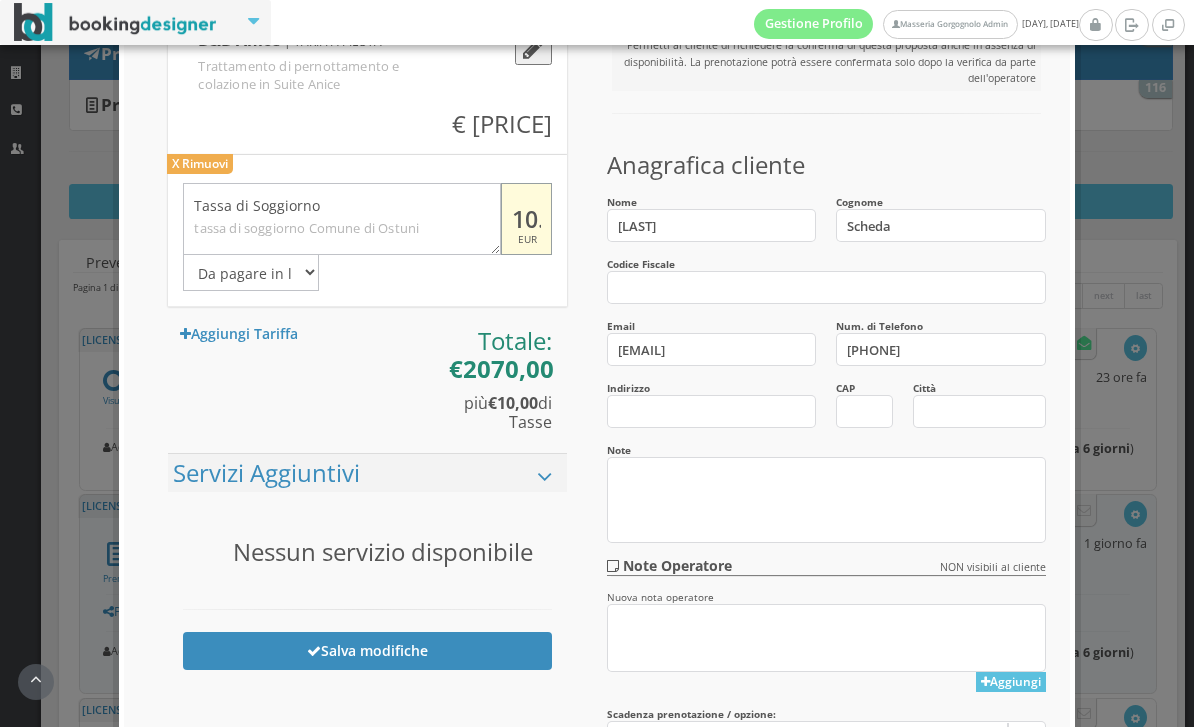 click on "10.00" at bounding box center [526, 219] 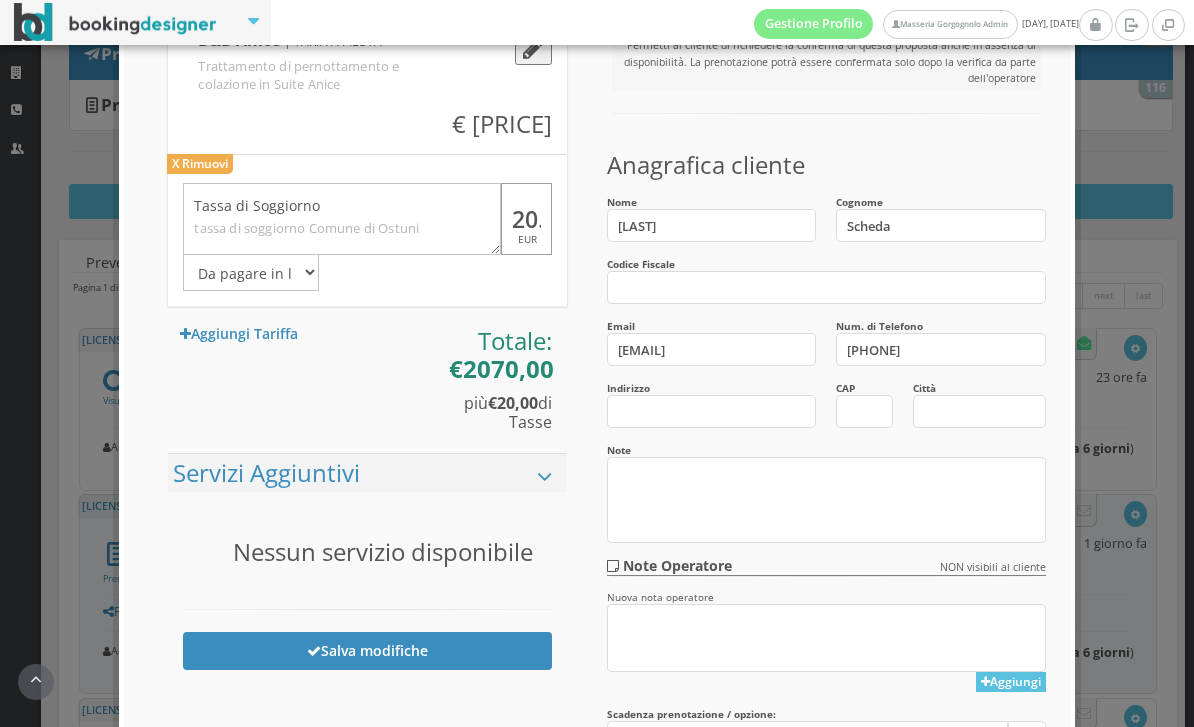 type on "20.00" 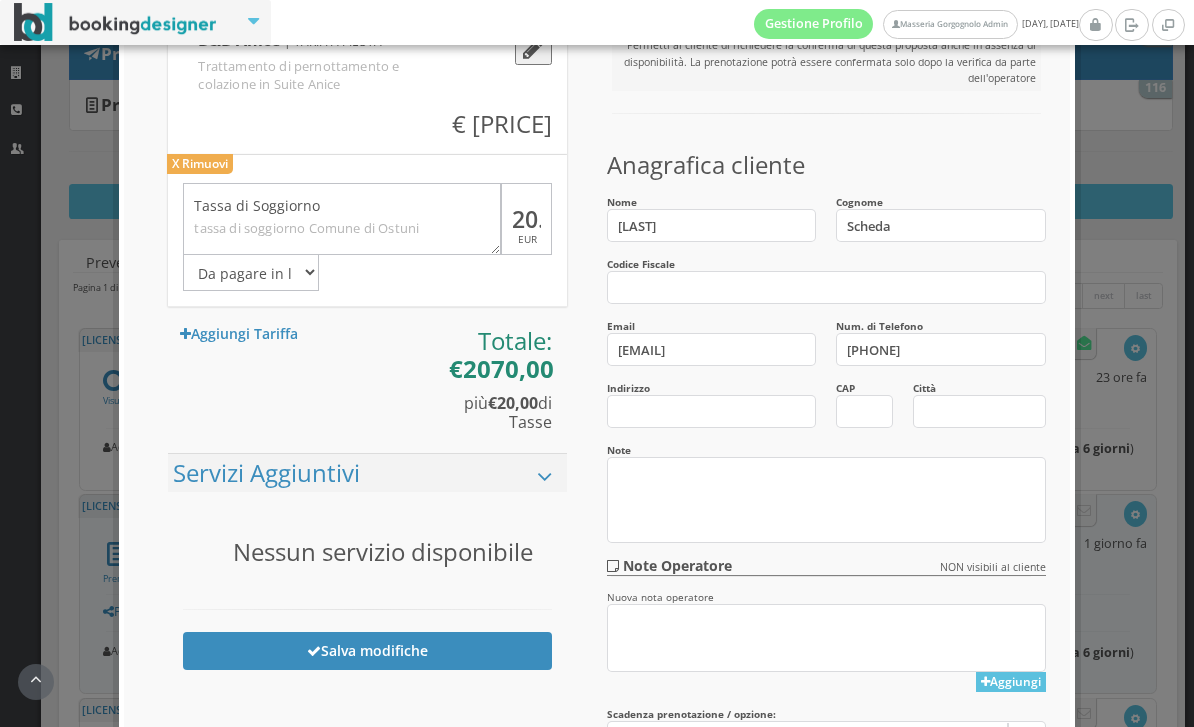 click on "B&B Anice     | TARIFFA PILOTA  					  					 Trattamento di pernottamento e colazione in Suite Anice
€ 2070.00
B&B Anice
Trattamento di pernottamento e colazione in Suite Anice
2070.00
EUR
Standard (Incluso nel preventivo)
Da pagare in loco (no acconto)
Extra non incluso nel preventivo
Tassa di Soggiorno     | TASSA  					  Da Pagare in Loco 					 tassa di soggiorno Comune di Ostuni
€ 10.00
X Rimuovi" at bounding box center [367, 354] 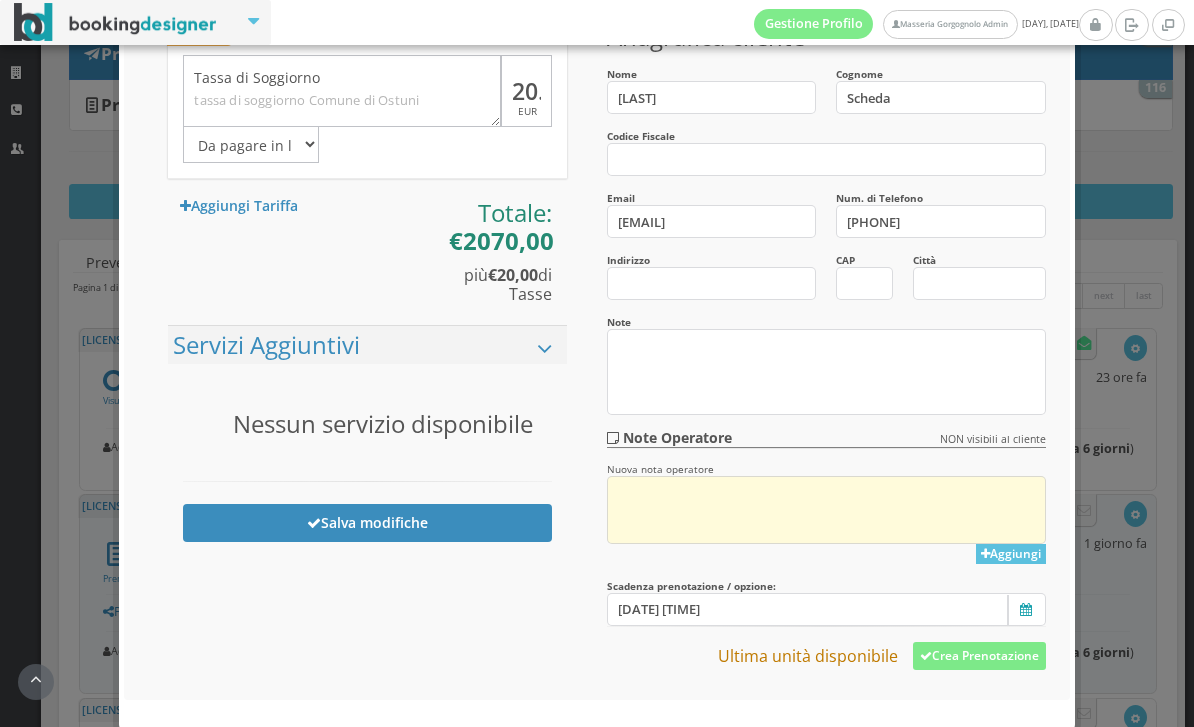scroll, scrollTop: 546, scrollLeft: 0, axis: vertical 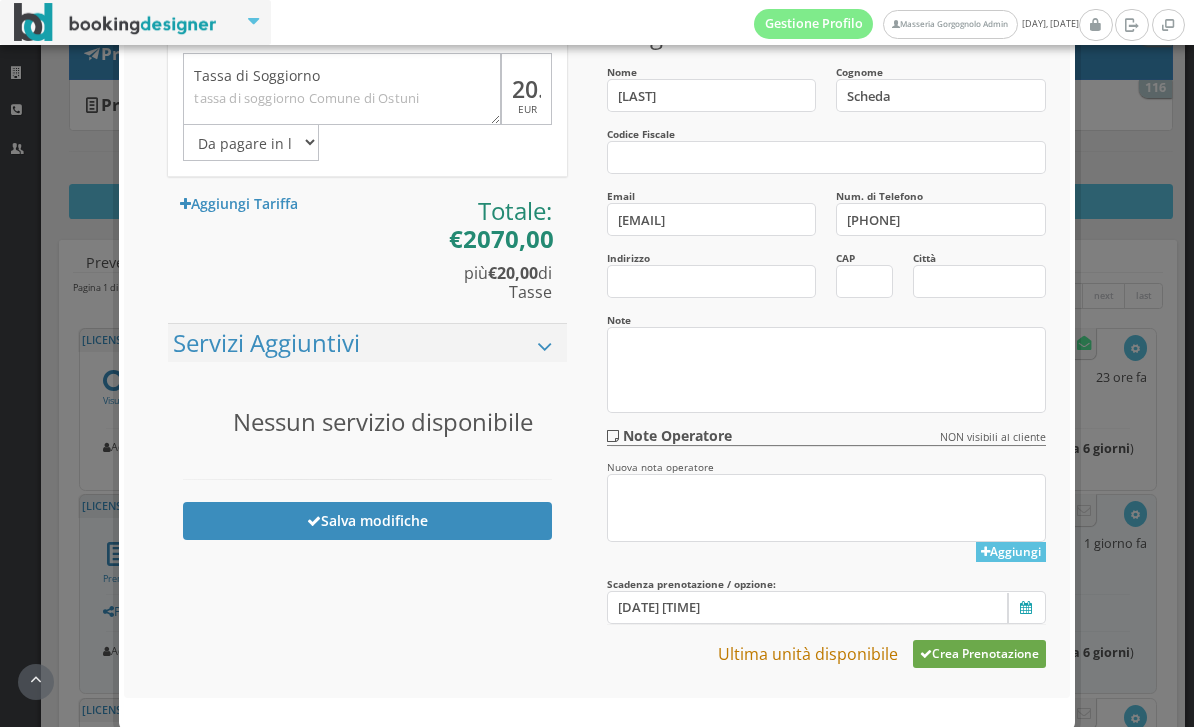 click on "Crea Prenotazione" at bounding box center (979, 654) 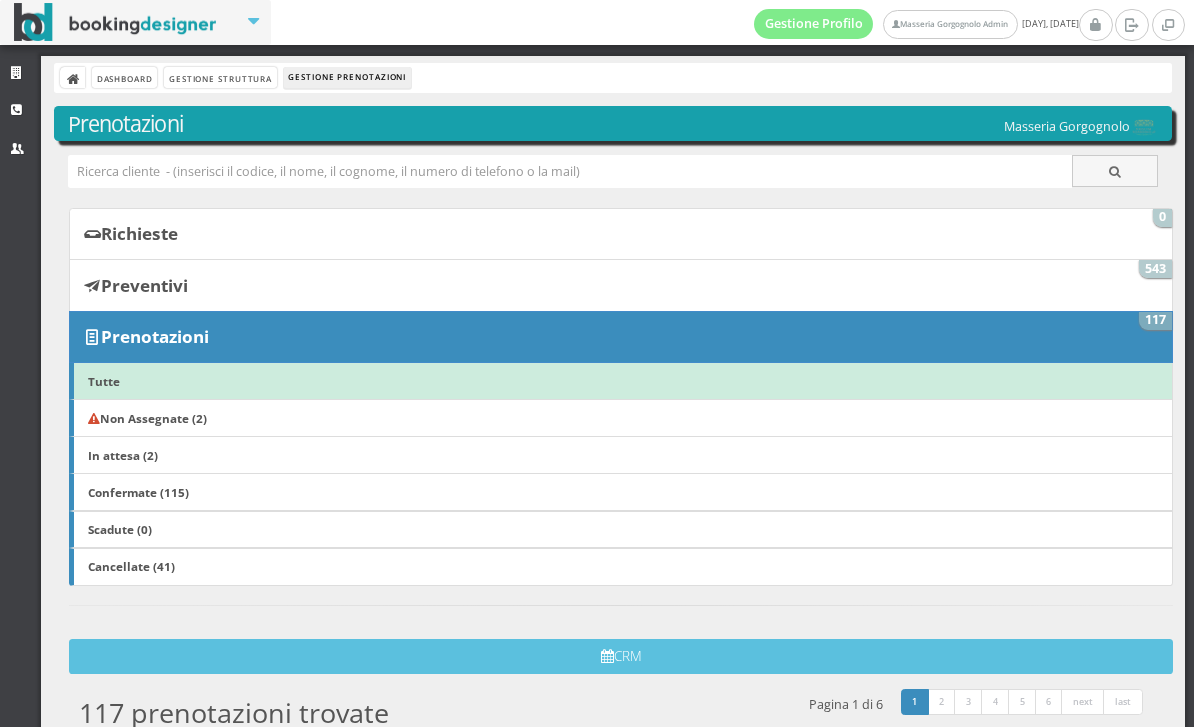 scroll, scrollTop: 0, scrollLeft: 0, axis: both 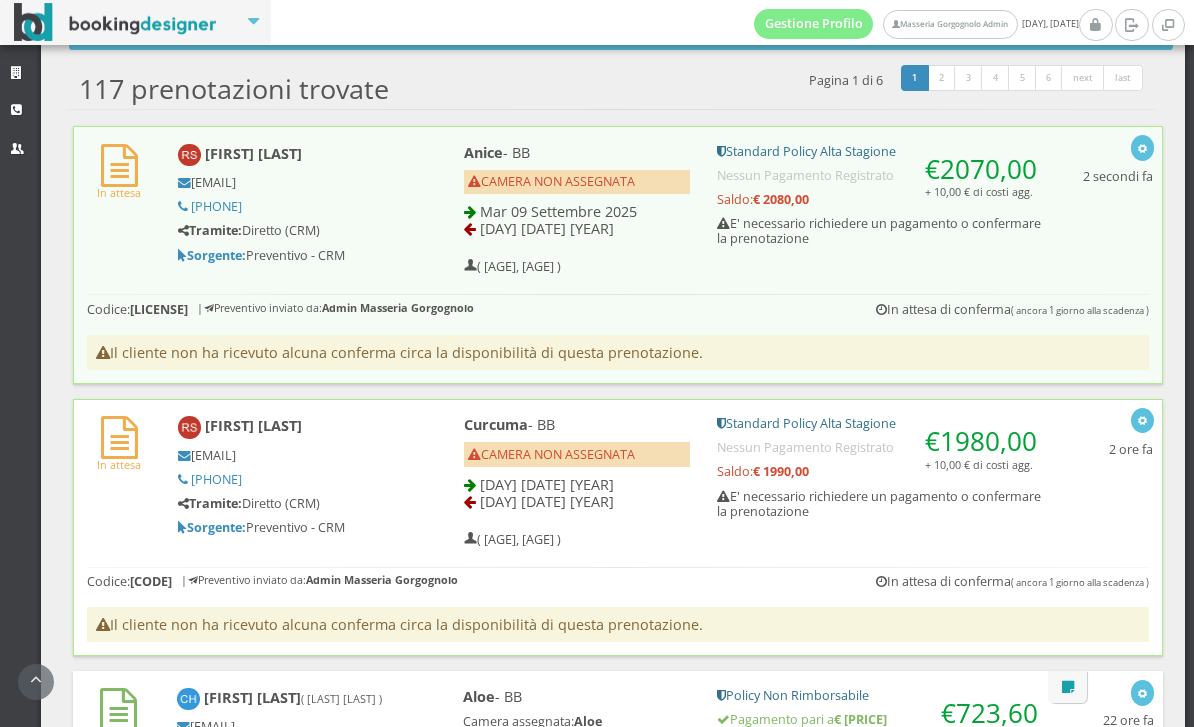 click on "In attesa
Reinhard Schega
reinhard.schega@m45.de
+49893582826
Tramite:  Diretto (CRM)
Sorgente:  Preventivo - CRM
Curcuma  - BB
CAMERA NON ASSEGNATA" at bounding box center [618, 478] 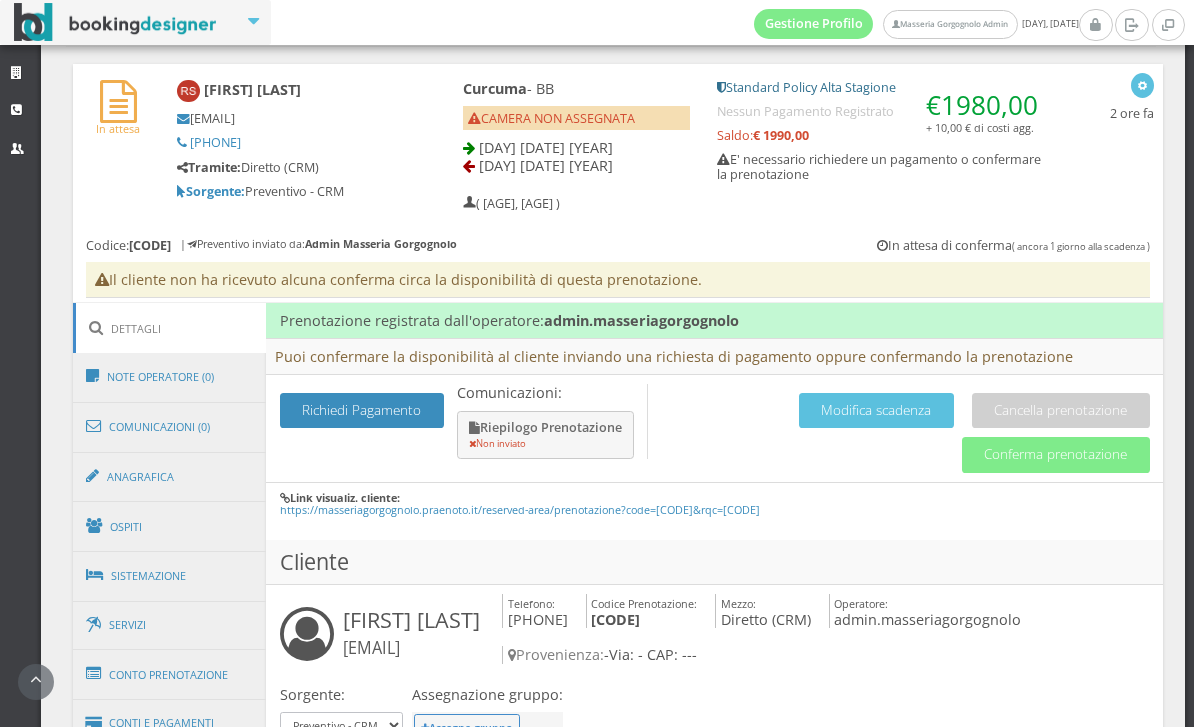 scroll, scrollTop: 808, scrollLeft: 0, axis: vertical 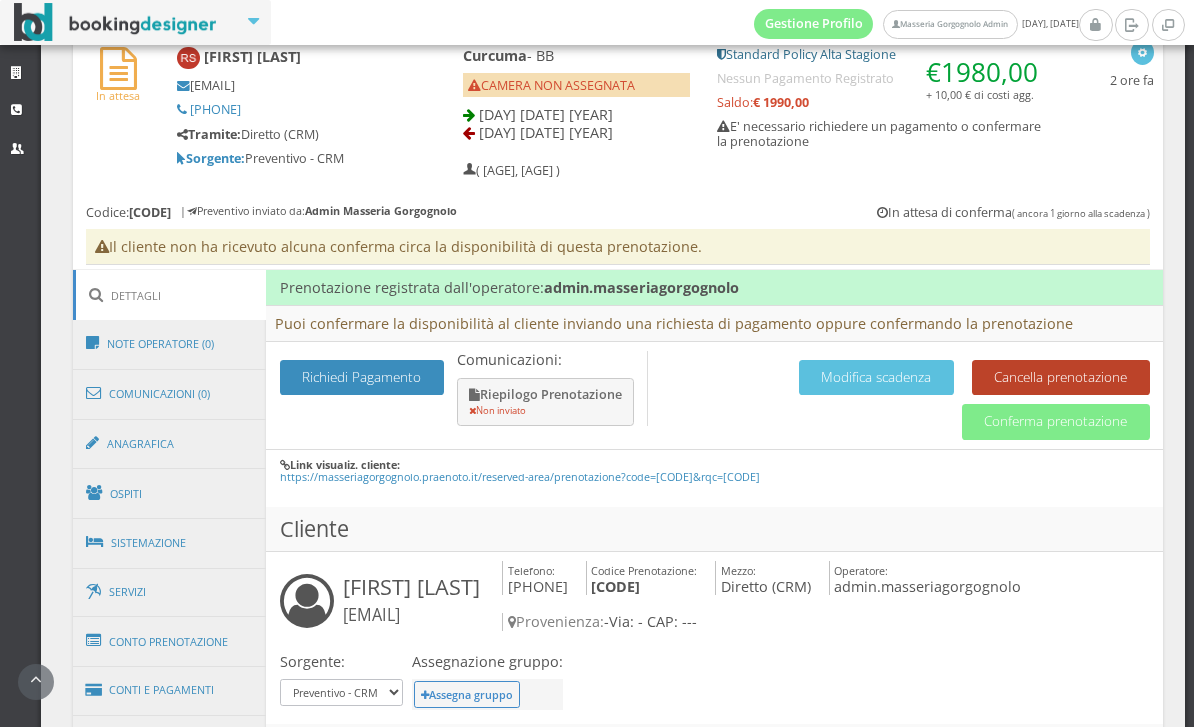 click on "Cancella prenotazione" at bounding box center [1061, 377] 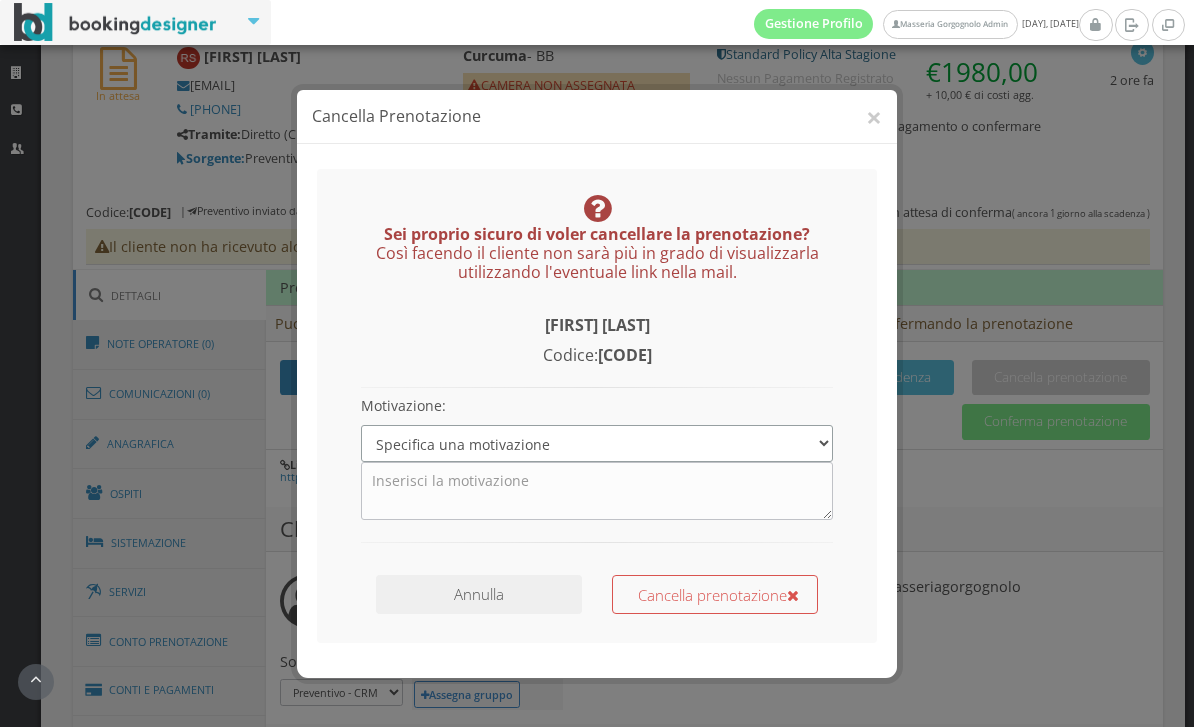 select on "1" 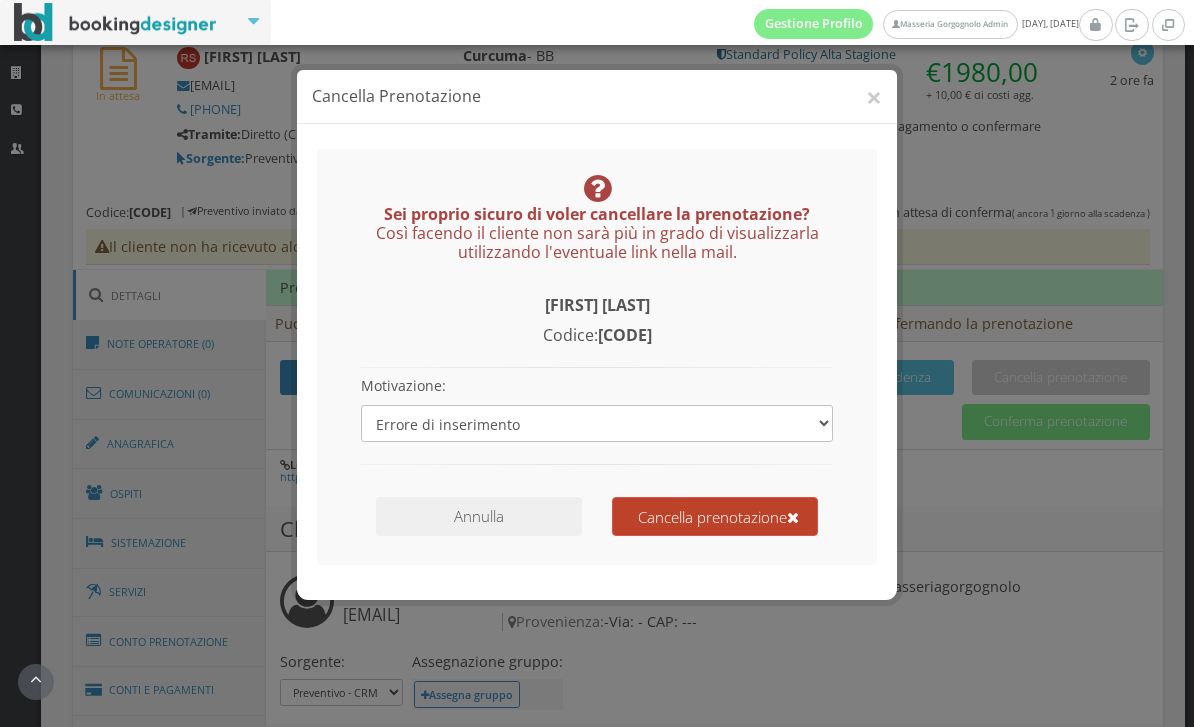 click on "Cancella prenotazione" at bounding box center [715, 516] 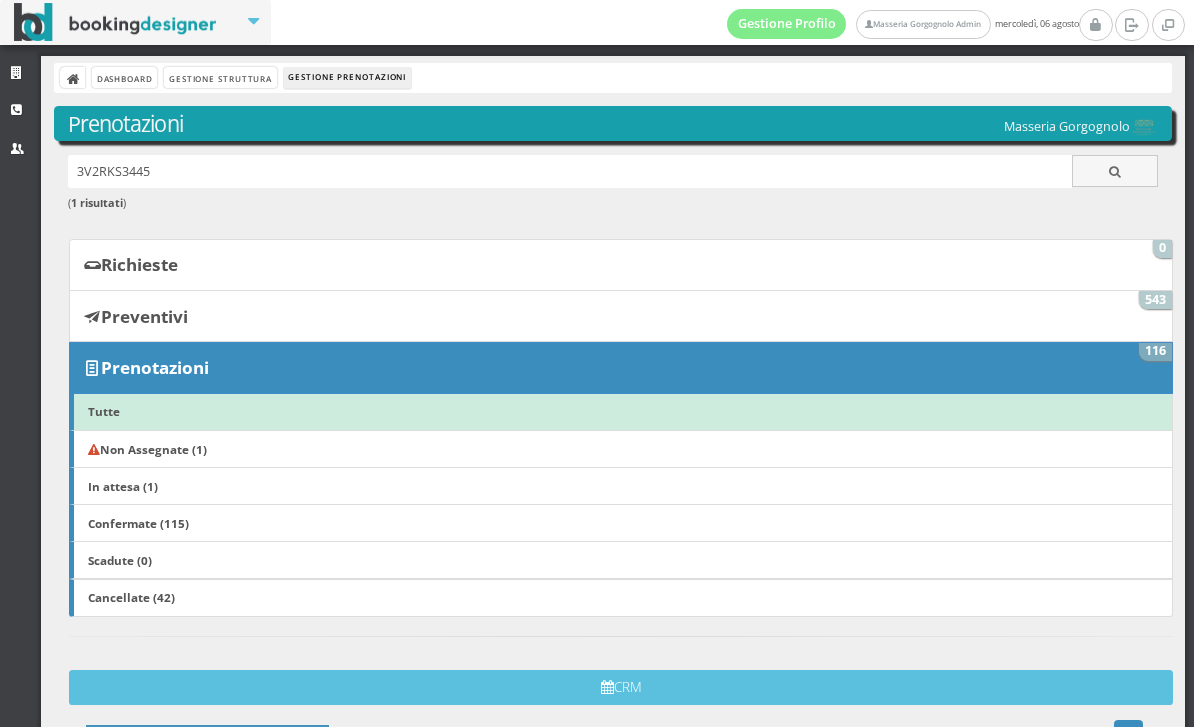 scroll, scrollTop: 0, scrollLeft: 0, axis: both 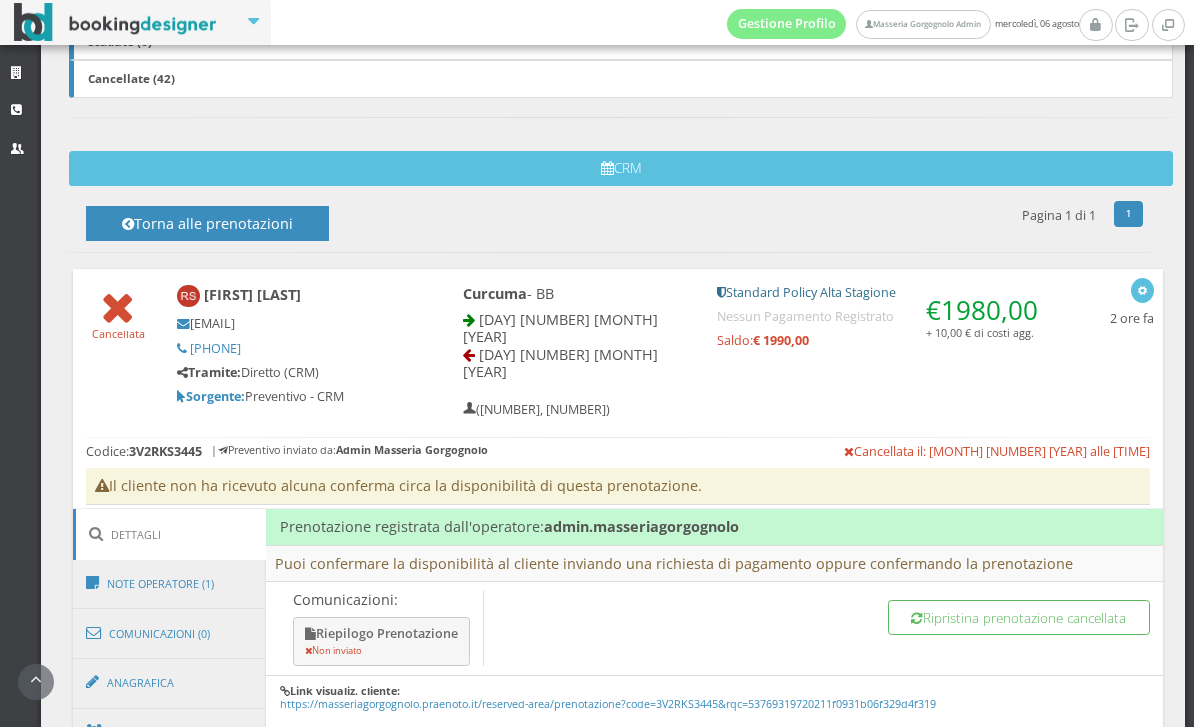 click on "Torna alle prenotazioni" at bounding box center [207, 230] 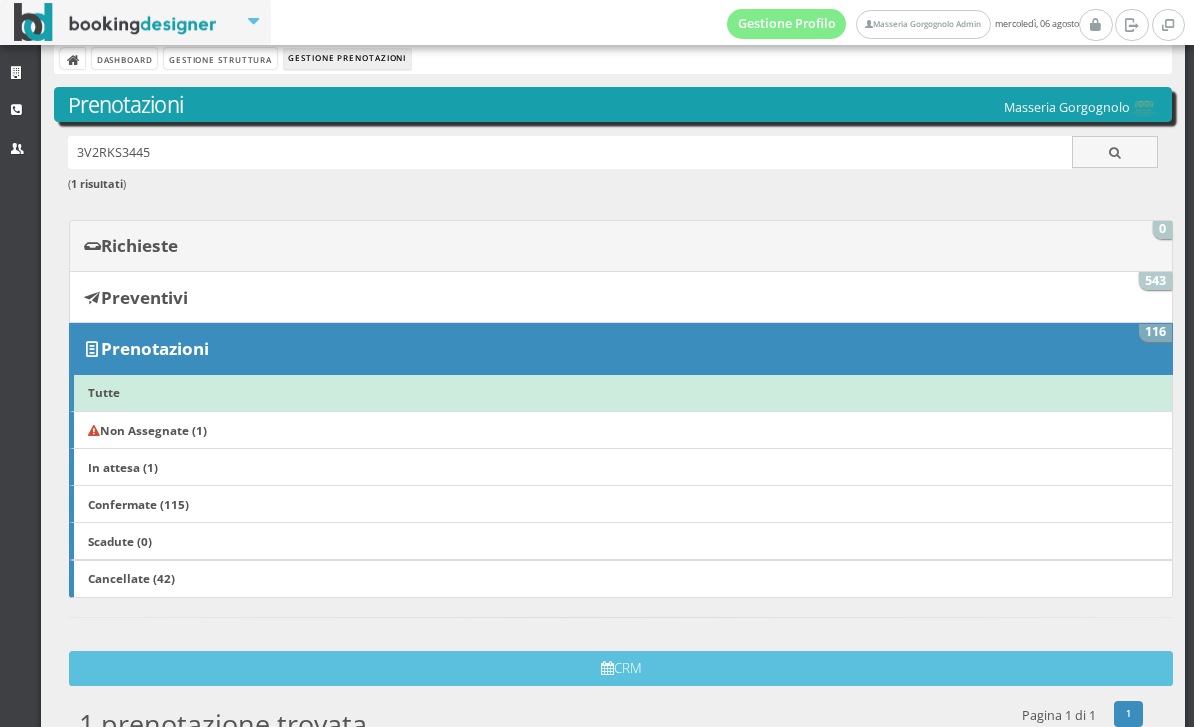 scroll, scrollTop: 15, scrollLeft: 0, axis: vertical 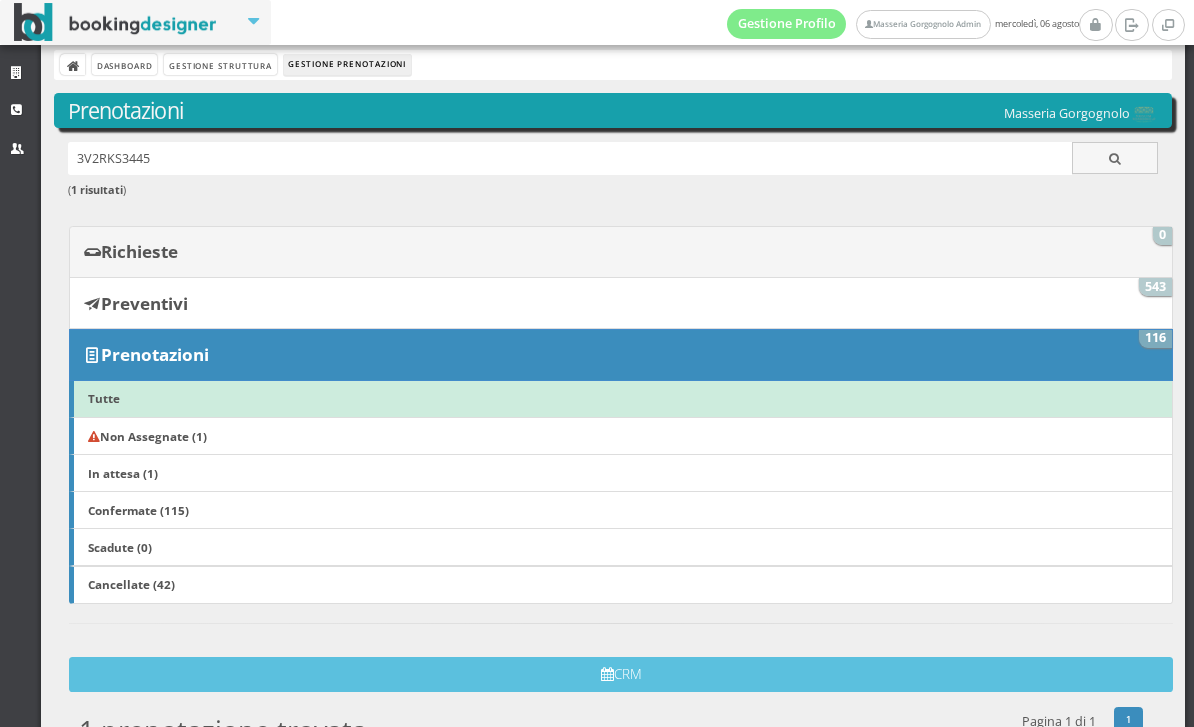 click on "Richieste
0" at bounding box center (621, 252) 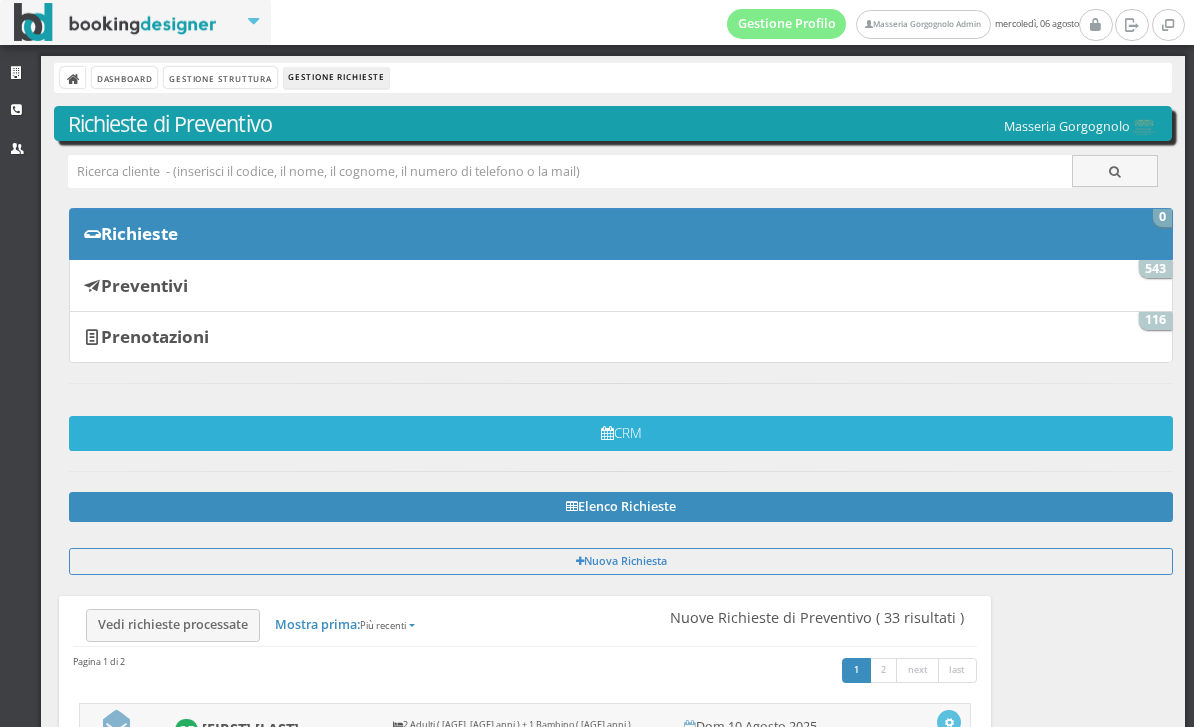 scroll, scrollTop: 0, scrollLeft: 0, axis: both 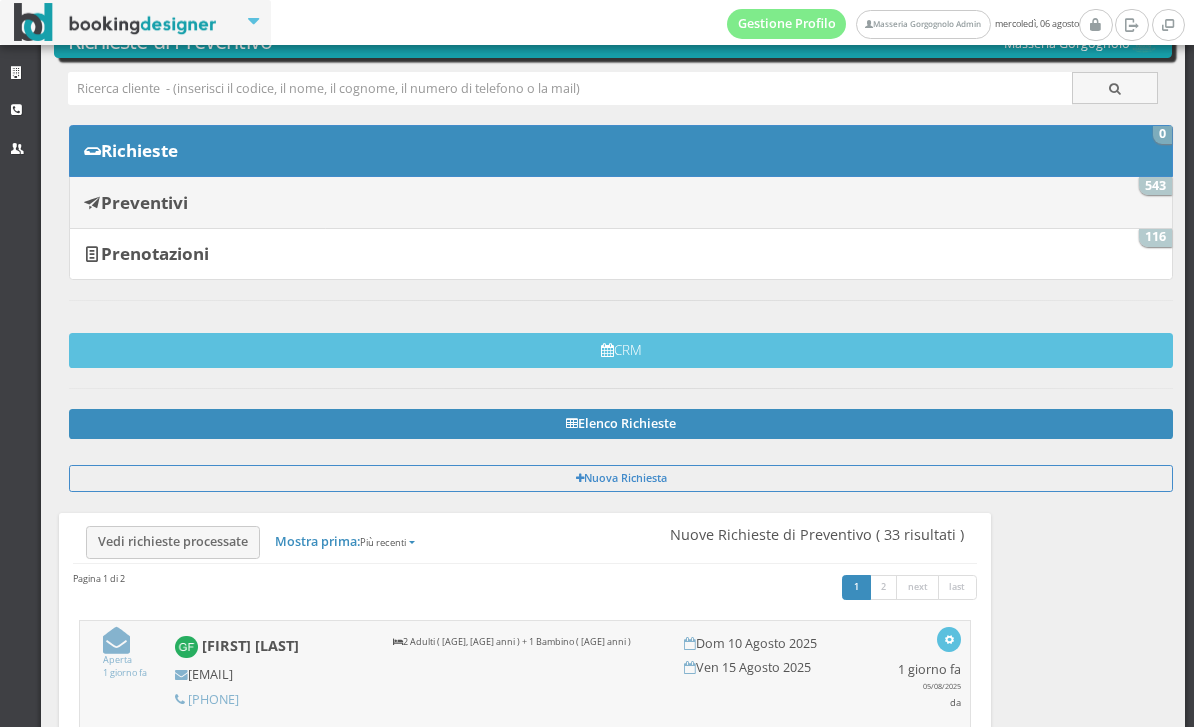 click on "Preventivi" at bounding box center (144, 202) 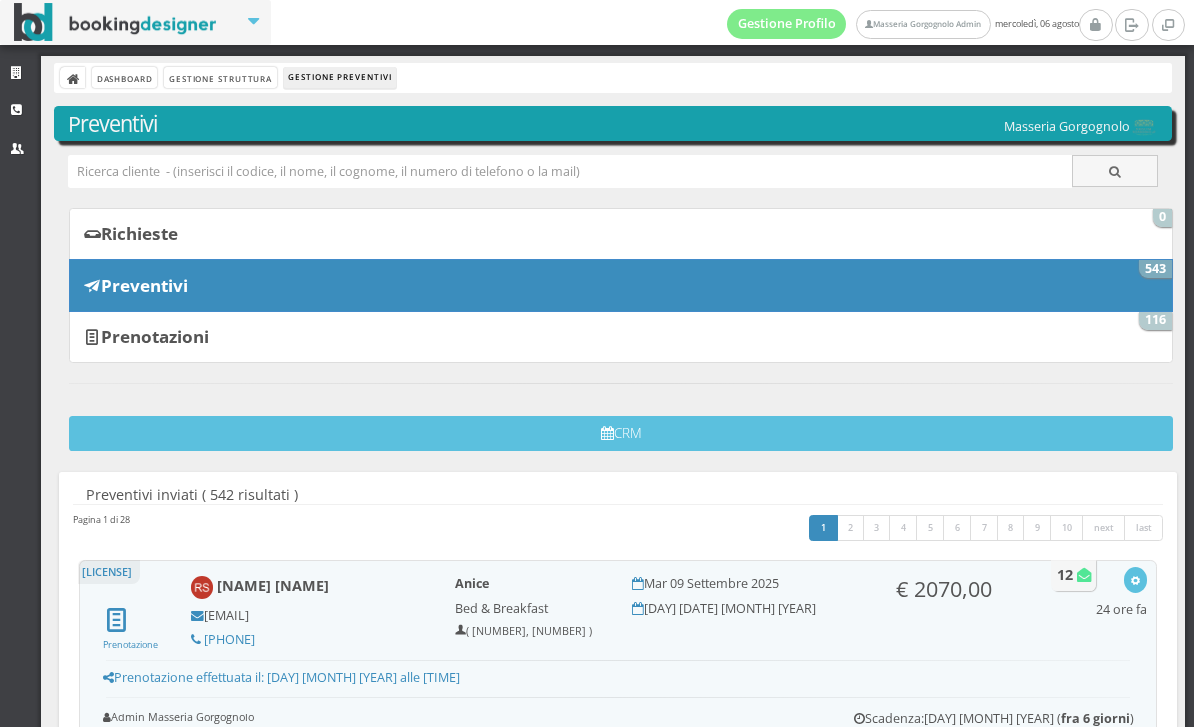 scroll, scrollTop: 0, scrollLeft: 0, axis: both 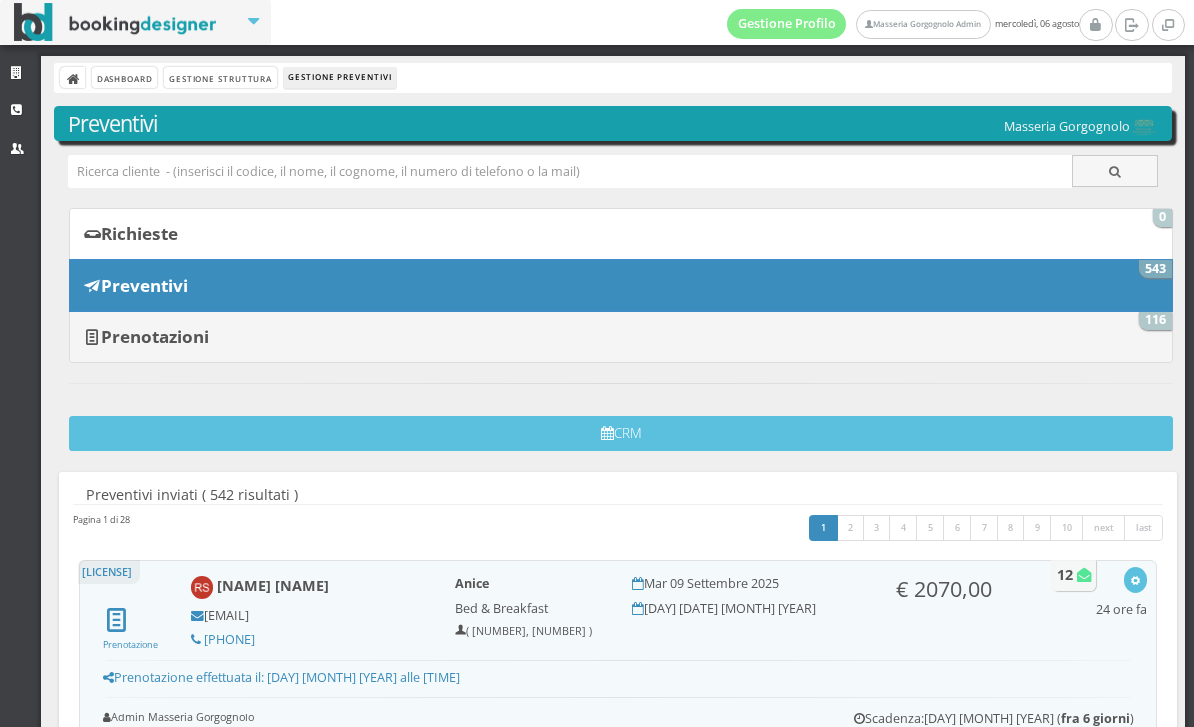 click on "Prenotazioni
116" at bounding box center (621, 337) 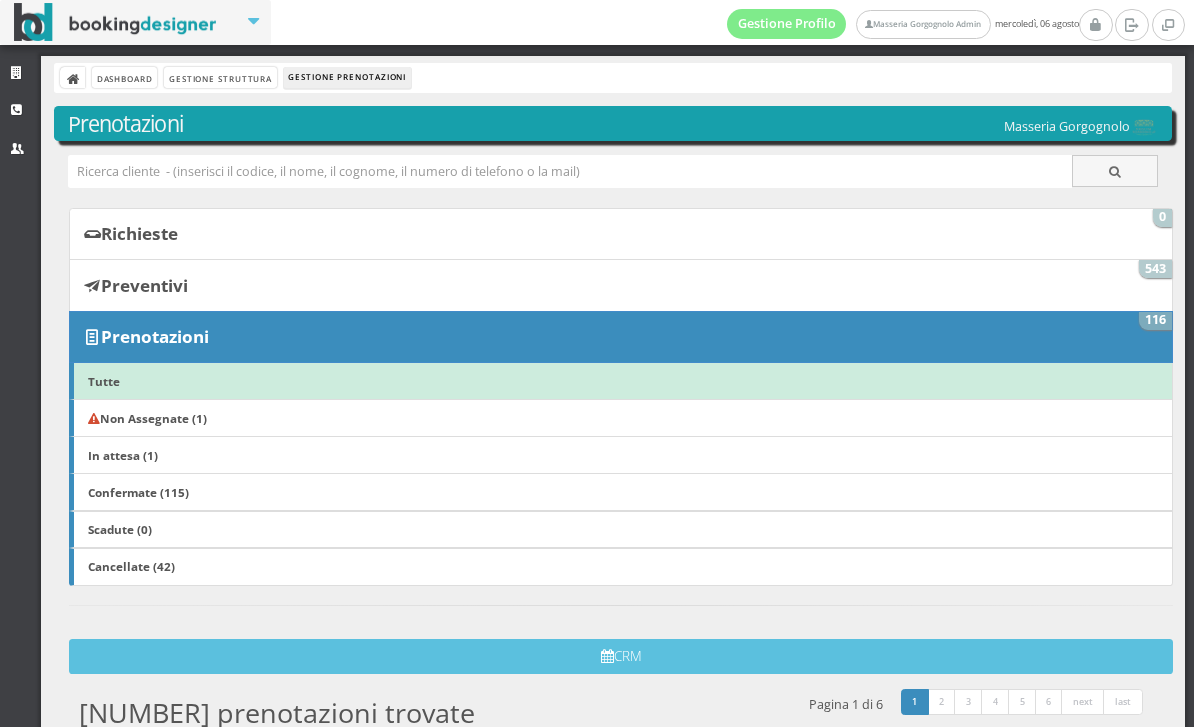 scroll, scrollTop: 0, scrollLeft: 0, axis: both 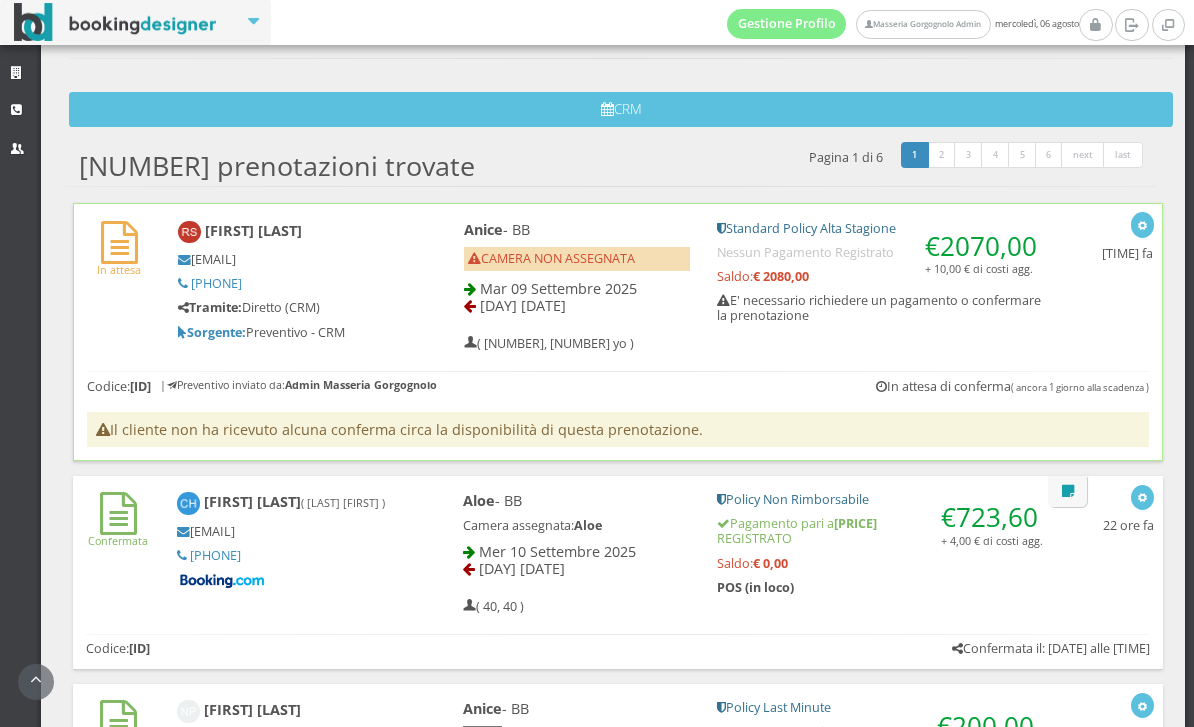 click on "In attesa
[FIRST] [LAST]
[EMAIL]
[PHONE]
Tramite:  Diretto (CRM)
Sorgente:  Preventivo - CRM
Anice  - BB
CAMERA NON ASSEGNATA" at bounding box center (618, 282) 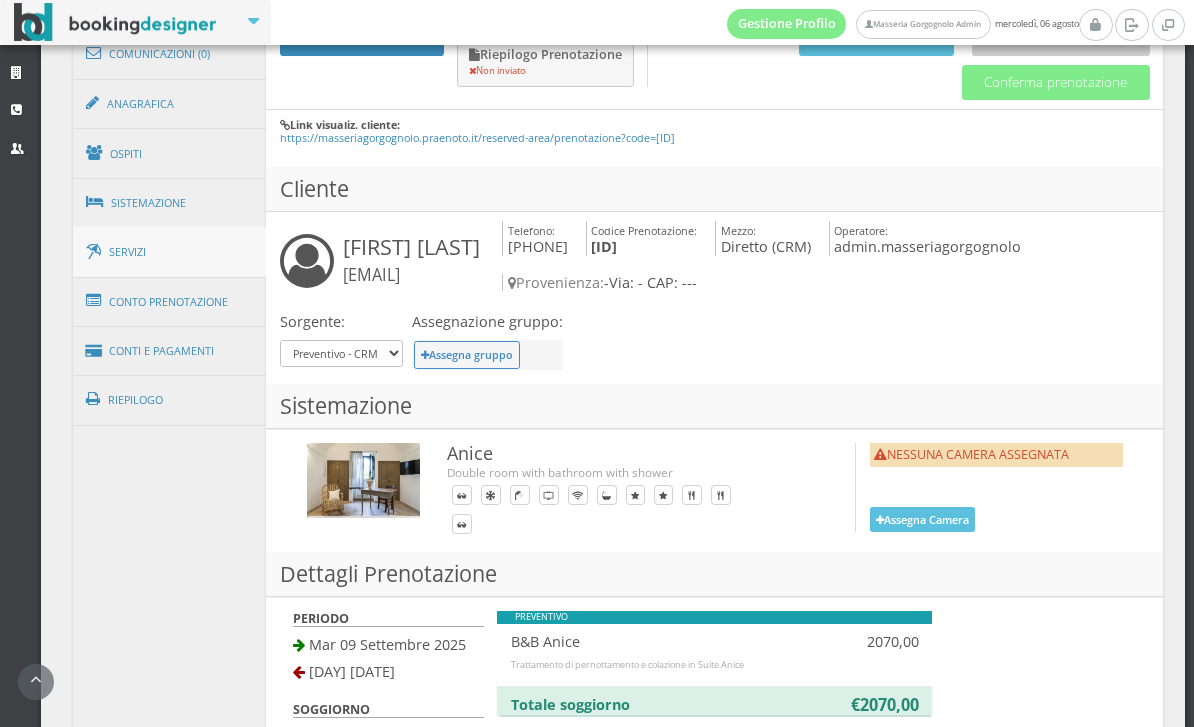 scroll, scrollTop: 1180, scrollLeft: 0, axis: vertical 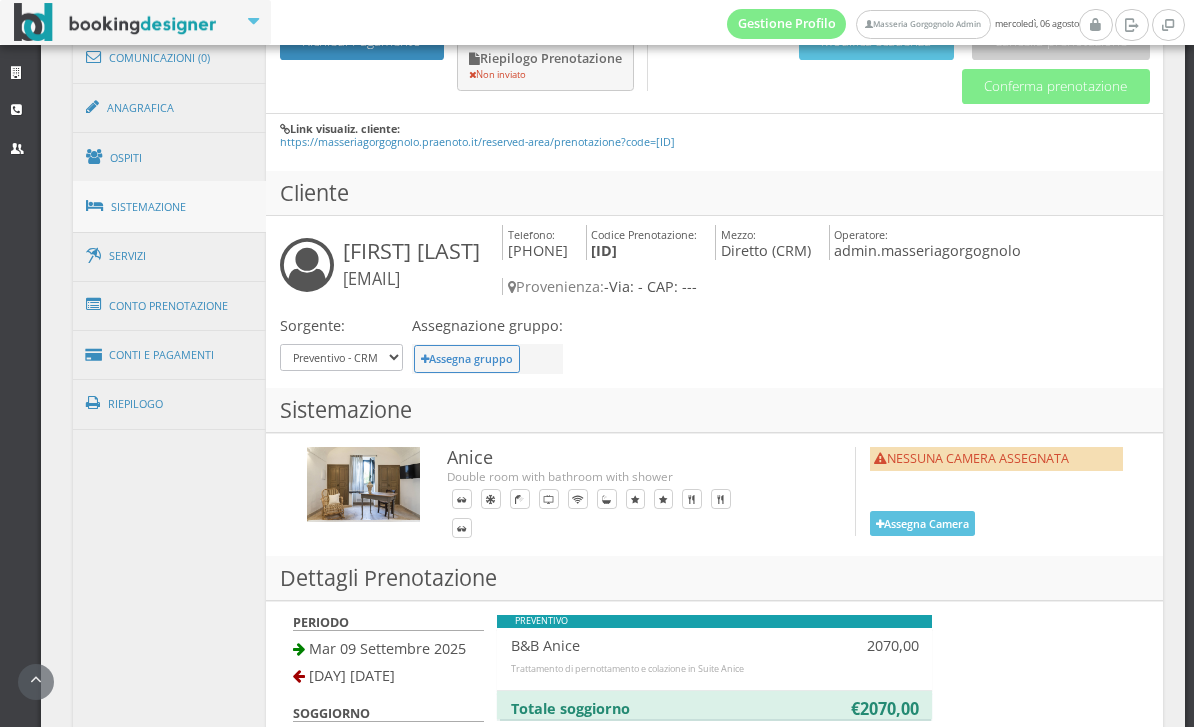 click on "Sistemazione" at bounding box center [170, 207] 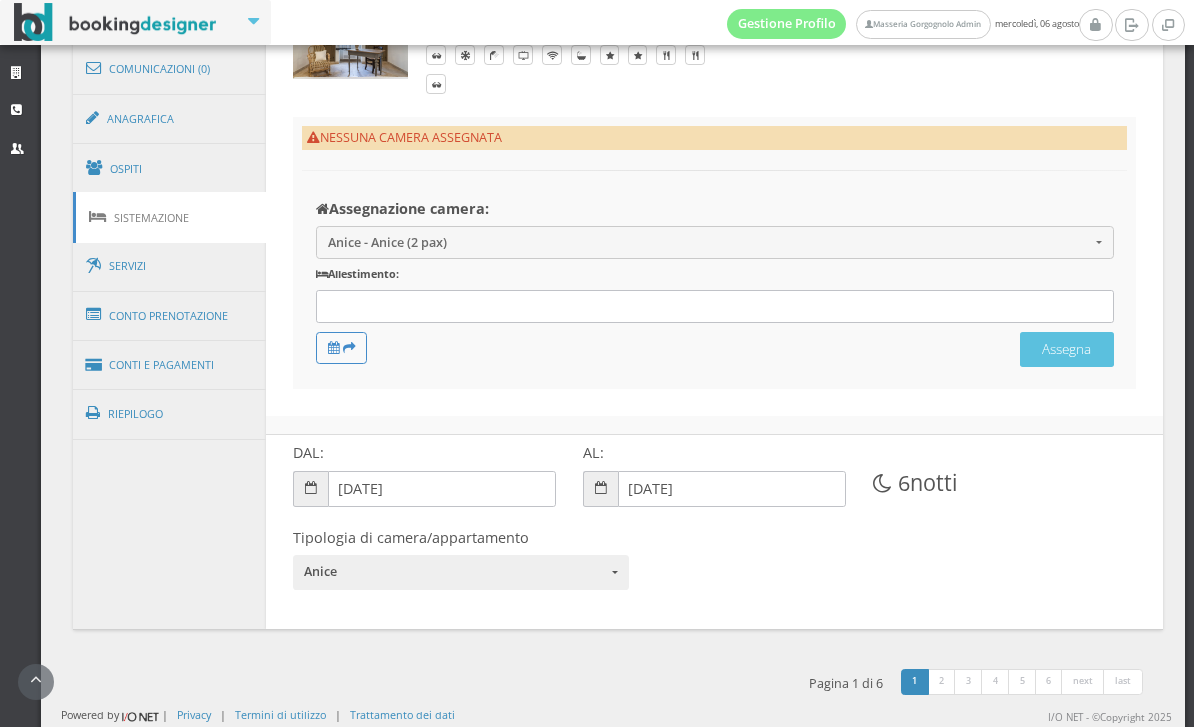 scroll, scrollTop: 1111, scrollLeft: 0, axis: vertical 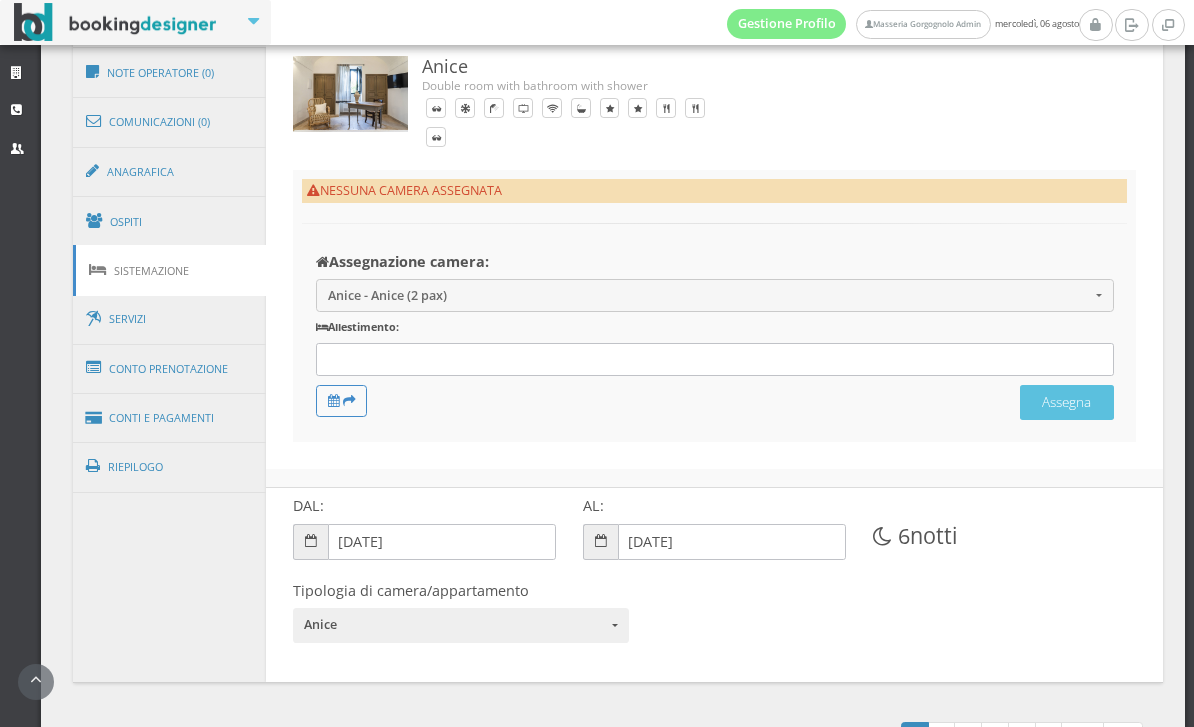 click on "Dettagli" at bounding box center [170, 23] 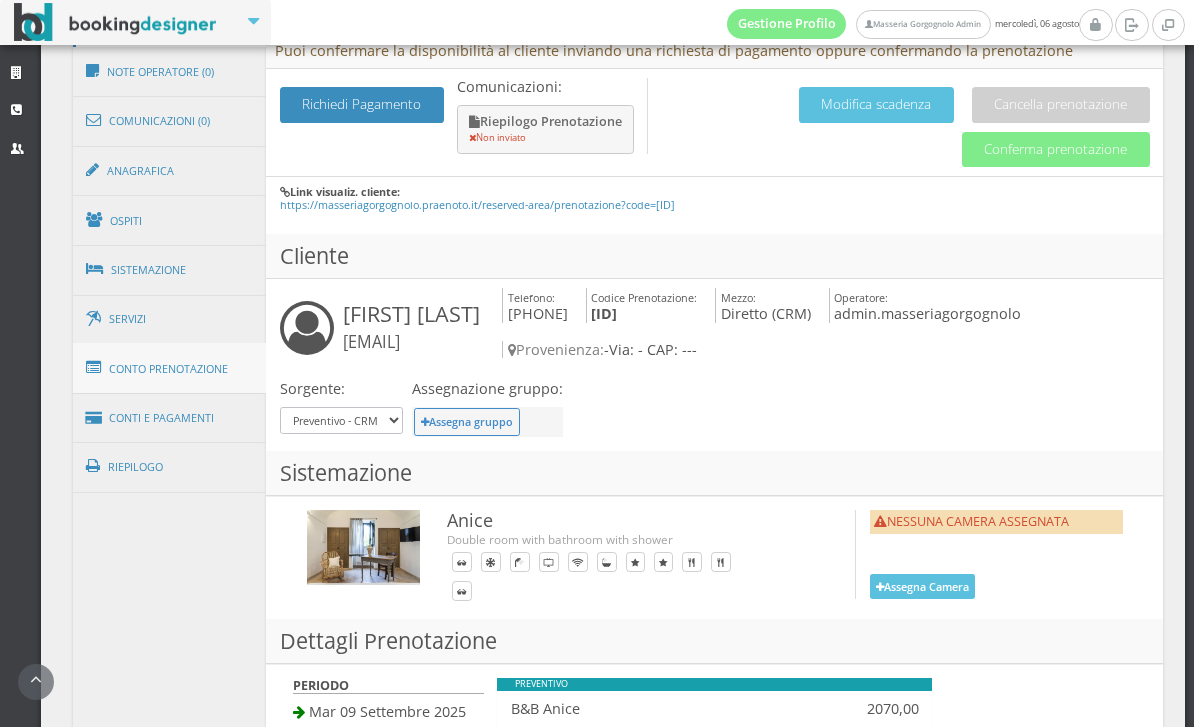 click on "Conto Prenotazione" at bounding box center (170, 369) 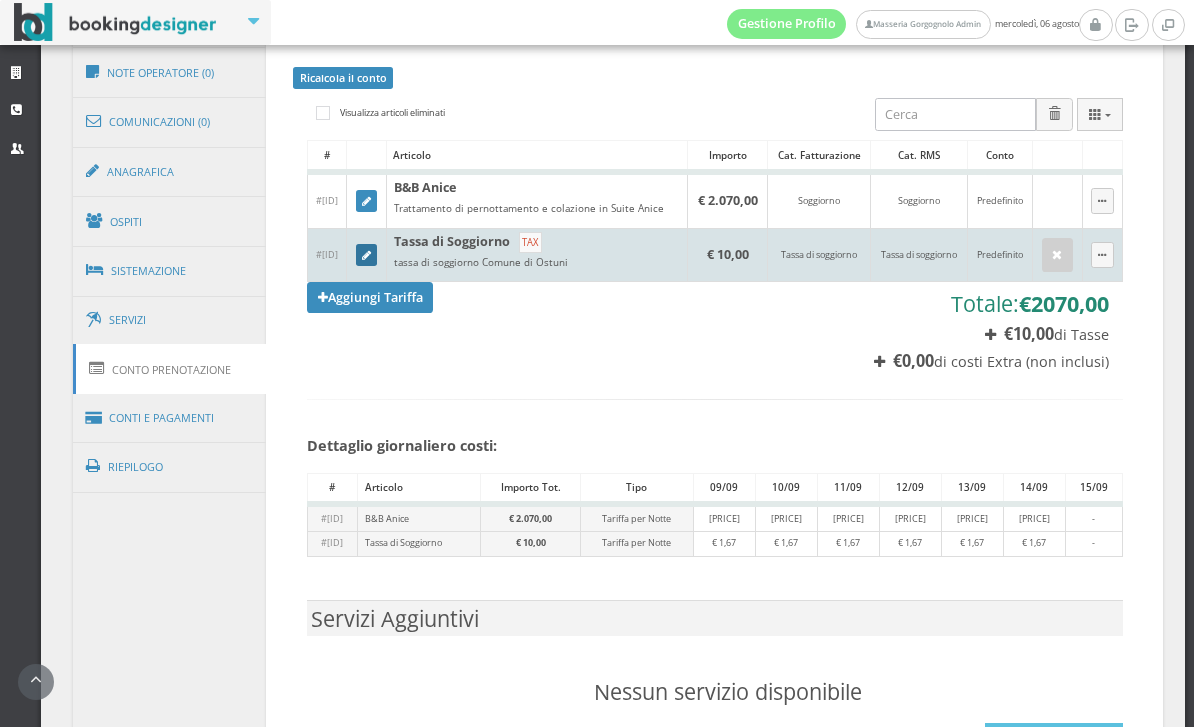 click at bounding box center [367, 255] 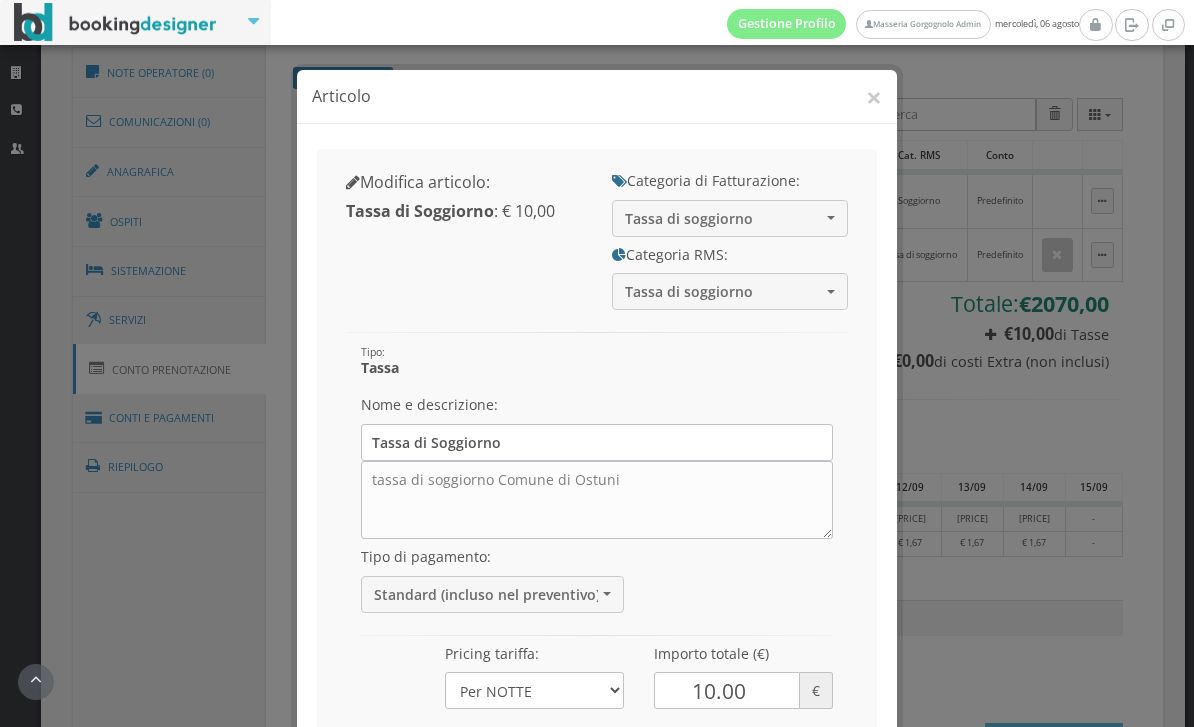 scroll, scrollTop: 112, scrollLeft: 0, axis: vertical 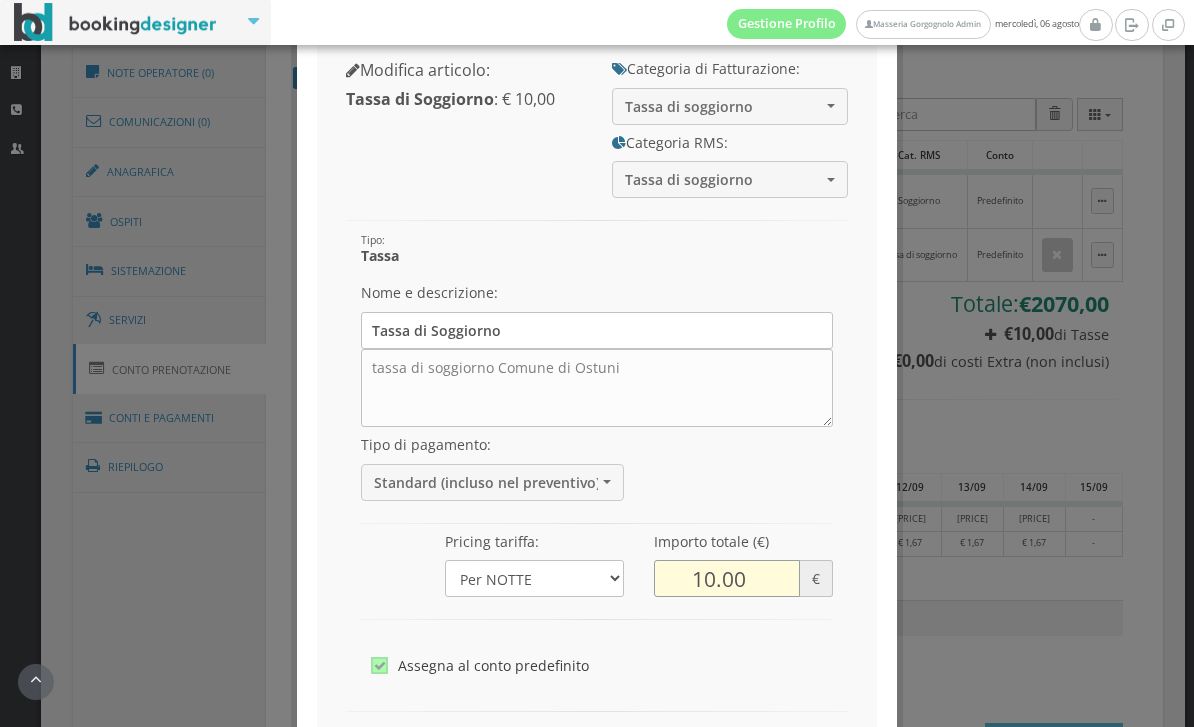 click on "10.00" at bounding box center (727, 578) 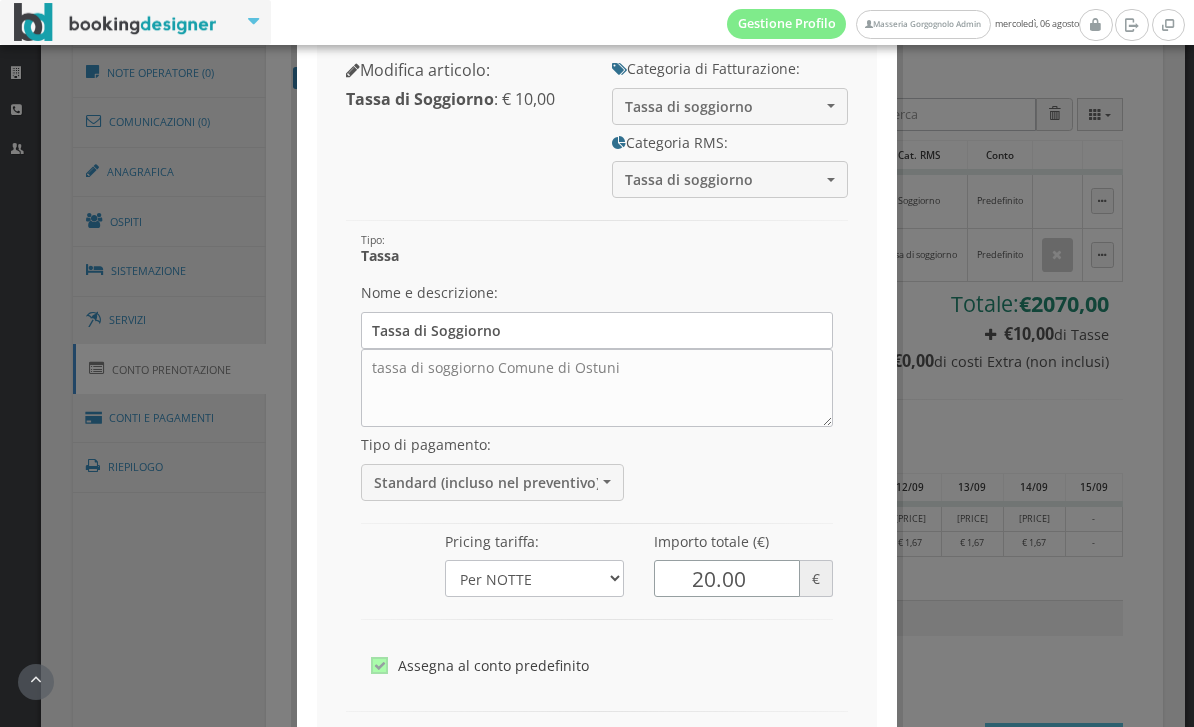 type on "20.00" 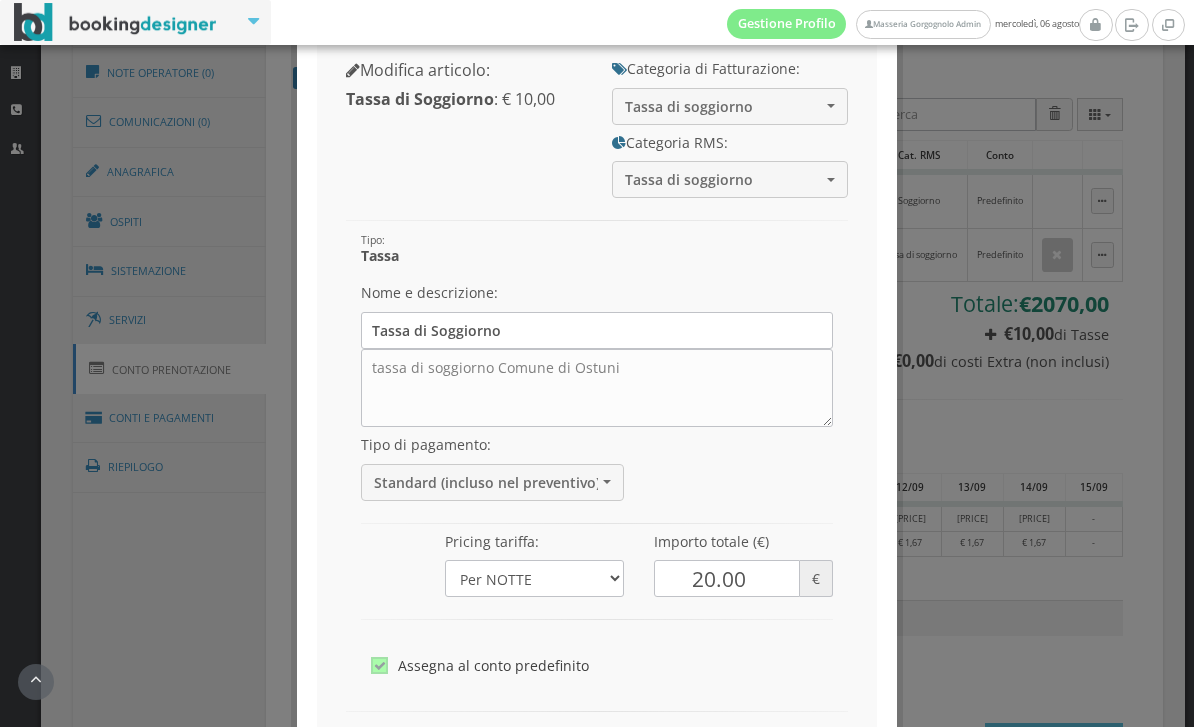 click on "Modifica articolo: Tassa di Soggiorno : [PRICE]
Categoria di Fatturazione:
Tassa di soggiorno  -- Soggiorno Tassa di soggiorno Consumazioni Penale No-Show Penale Rimborso Prodotti Produzione Propria Seleziona la categoria
--
Soggiorno
Tassa di soggiorno
Consumazioni
Penale No-Show
Penale
Rimborso
Prodotti Produzione Propria
Categoria RMS:
Tassa di soggiorno  -- Soggiorno Tassa di soggiorno Consumazioni Penale No-Show Penale Rimborso Costi Aggiuntivi Commissioni Seleziona la categoria
--
Soggiorno
Tassa di soggiorno
Consumazioni
Penale No-Show
Penale
Rimborso
Costi Aggiuntivi
Commissioni" at bounding box center [597, 425] 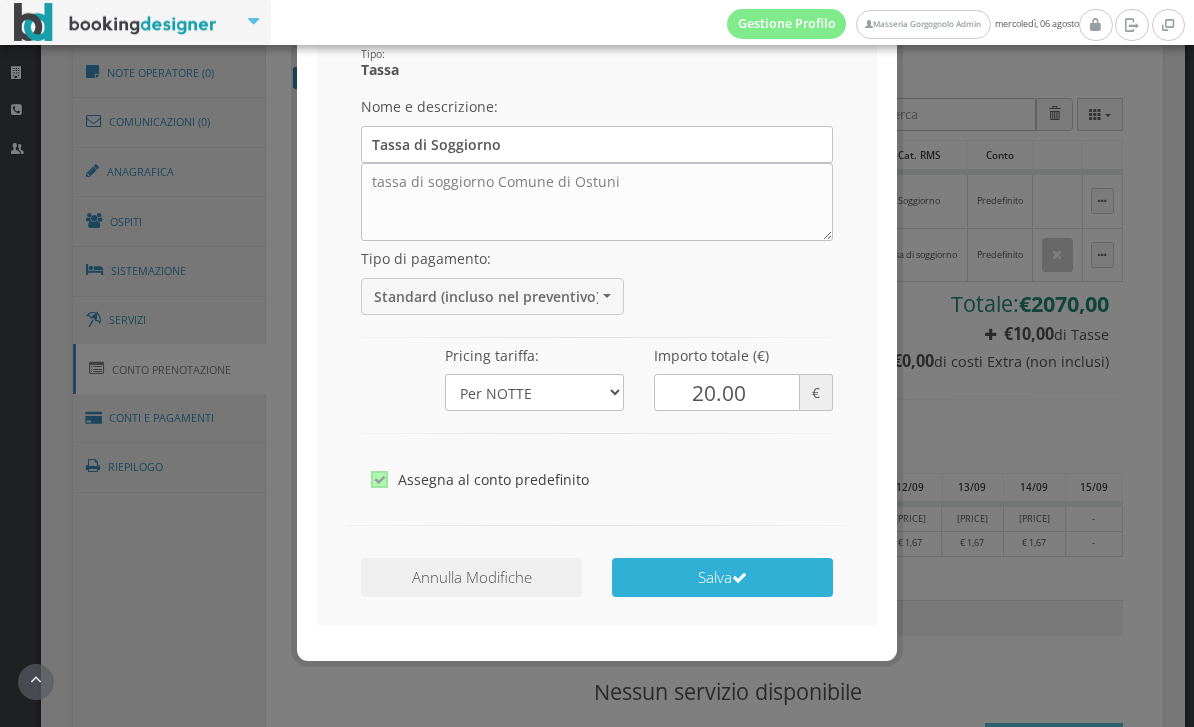 scroll, scrollTop: 296, scrollLeft: 0, axis: vertical 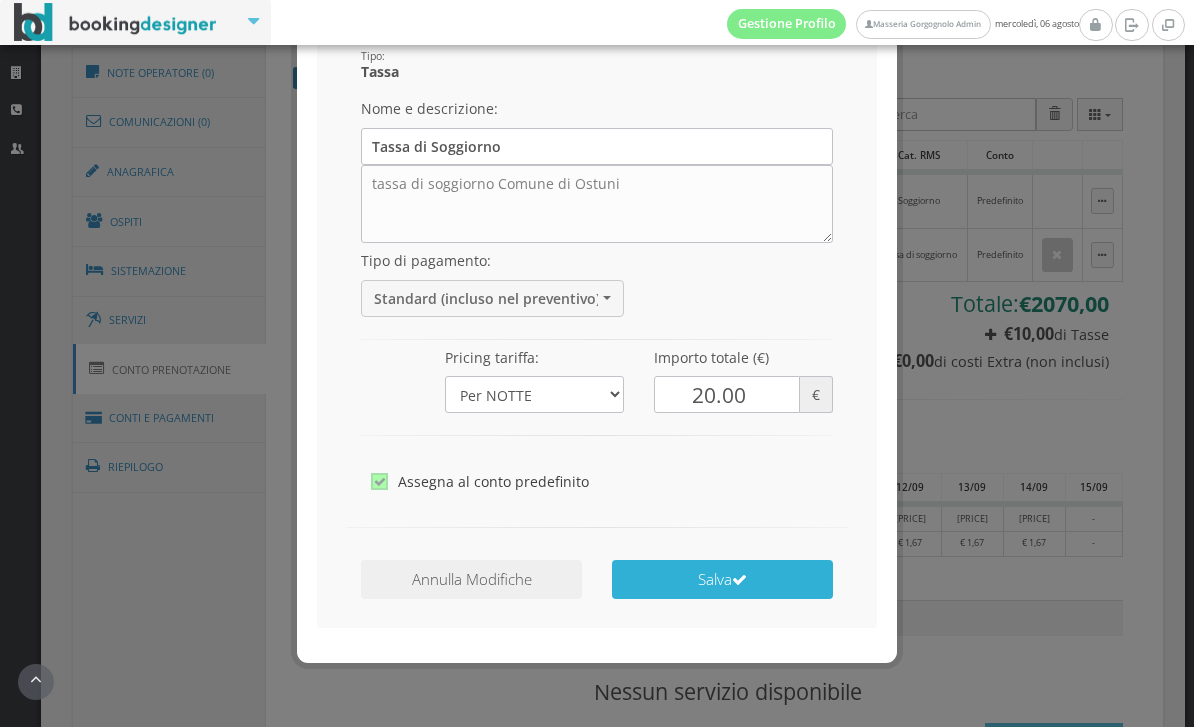click on "Salva" at bounding box center (722, 579) 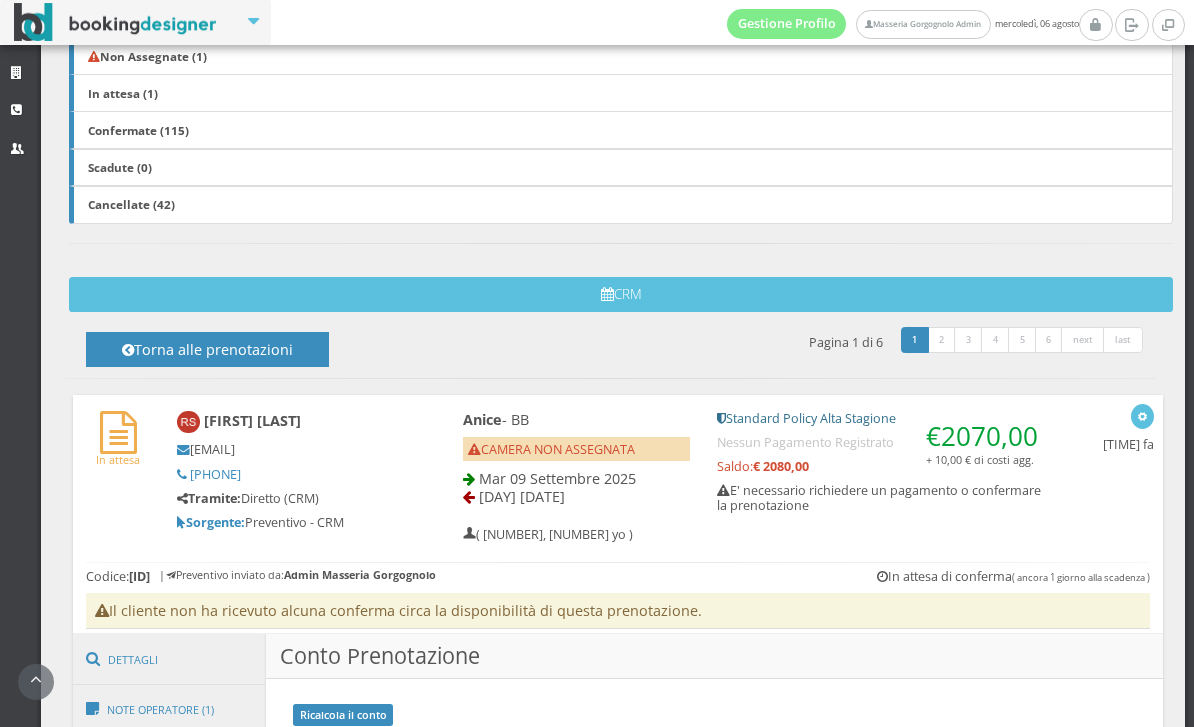 scroll, scrollTop: 185, scrollLeft: 0, axis: vertical 